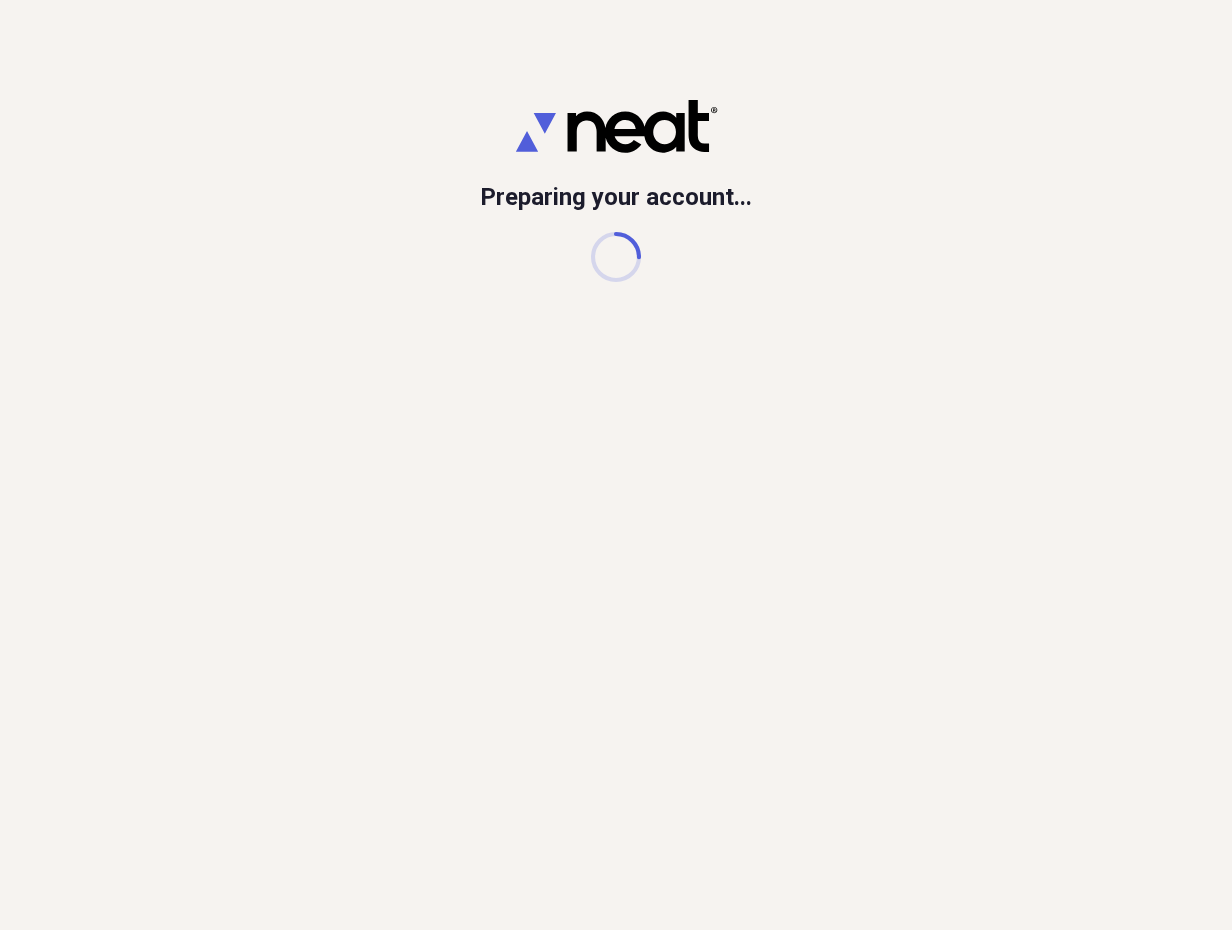 scroll, scrollTop: 0, scrollLeft: 0, axis: both 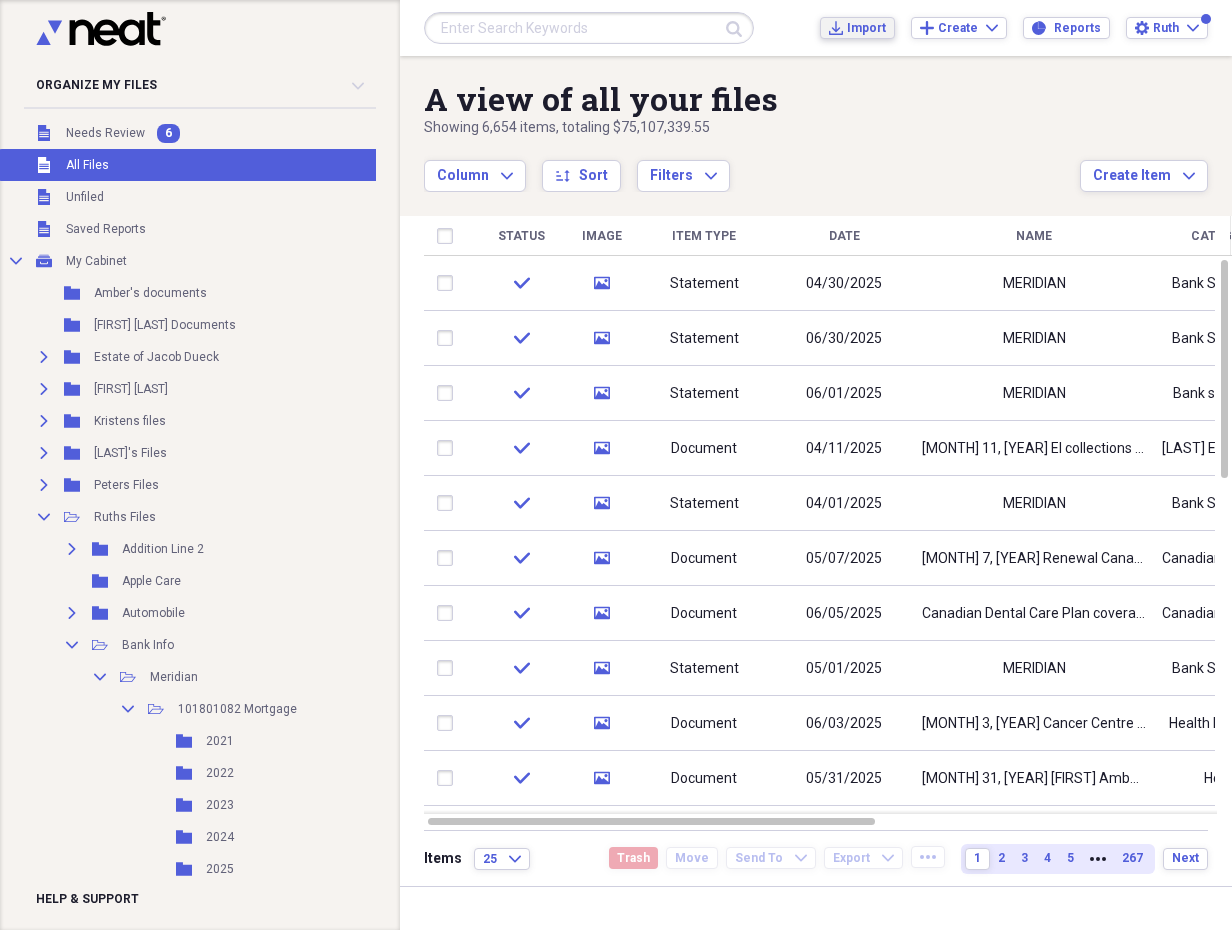 click on "Import" at bounding box center [866, 28] 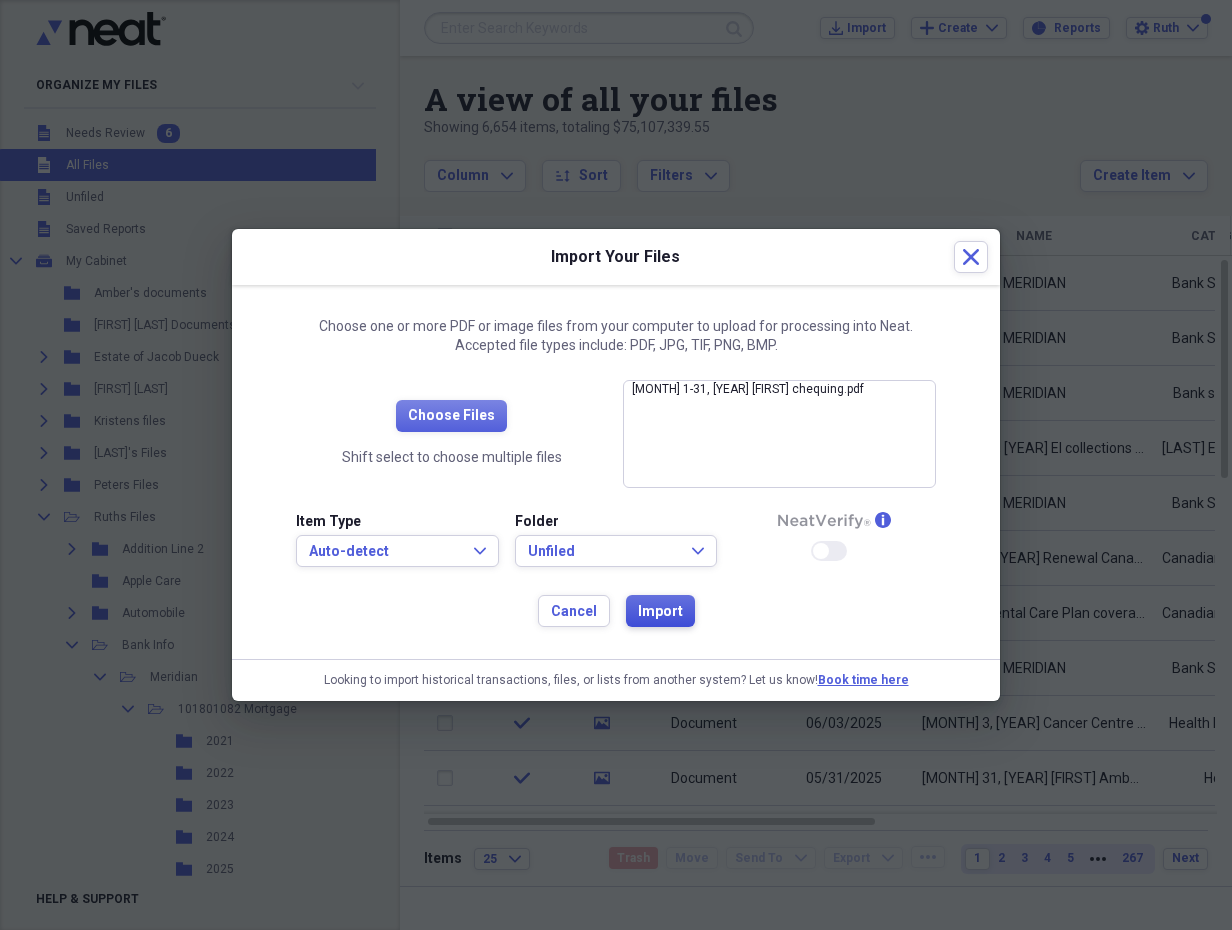 click on "Import" at bounding box center [660, 612] 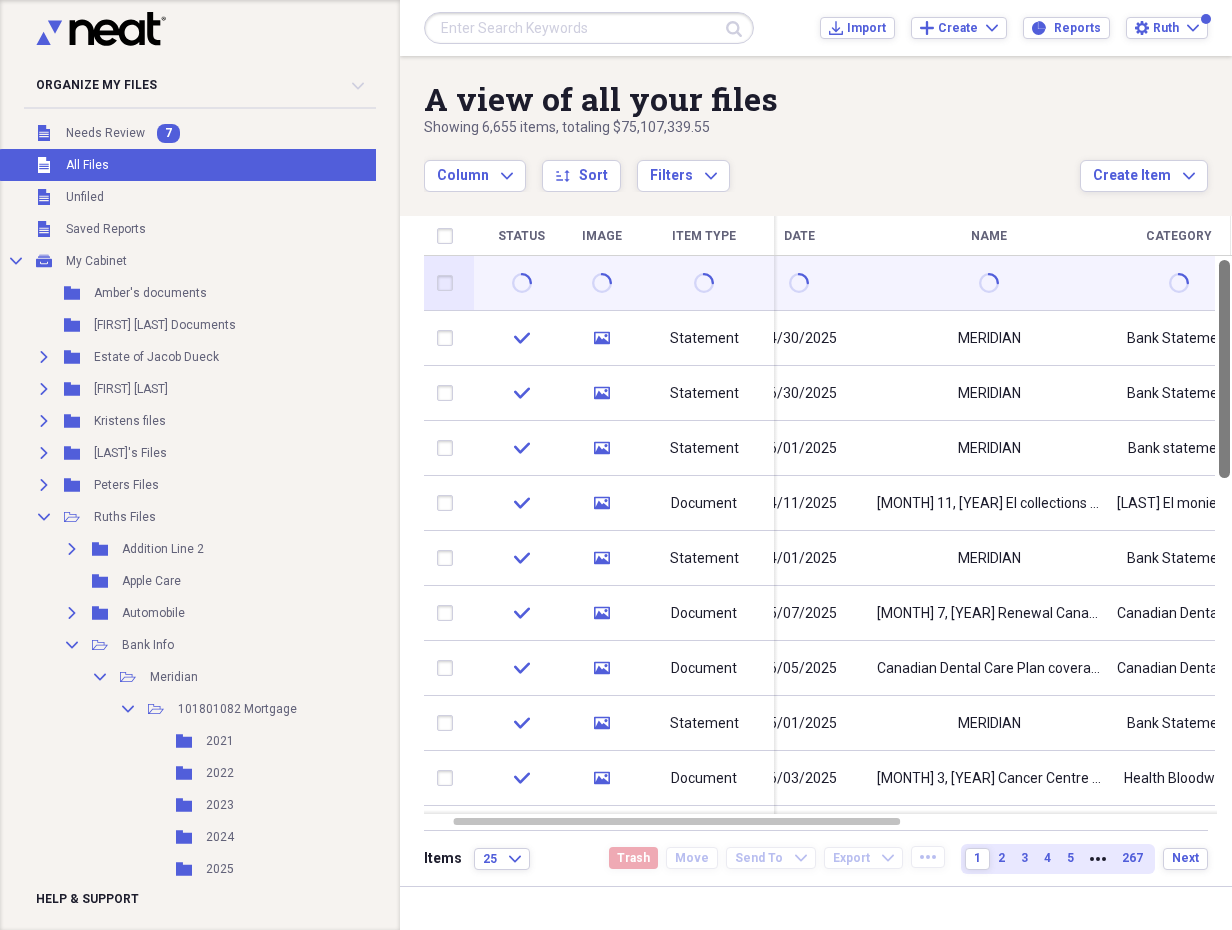 drag, startPoint x: 1221, startPoint y: 311, endPoint x: 1204, endPoint y: 272, distance: 42.544094 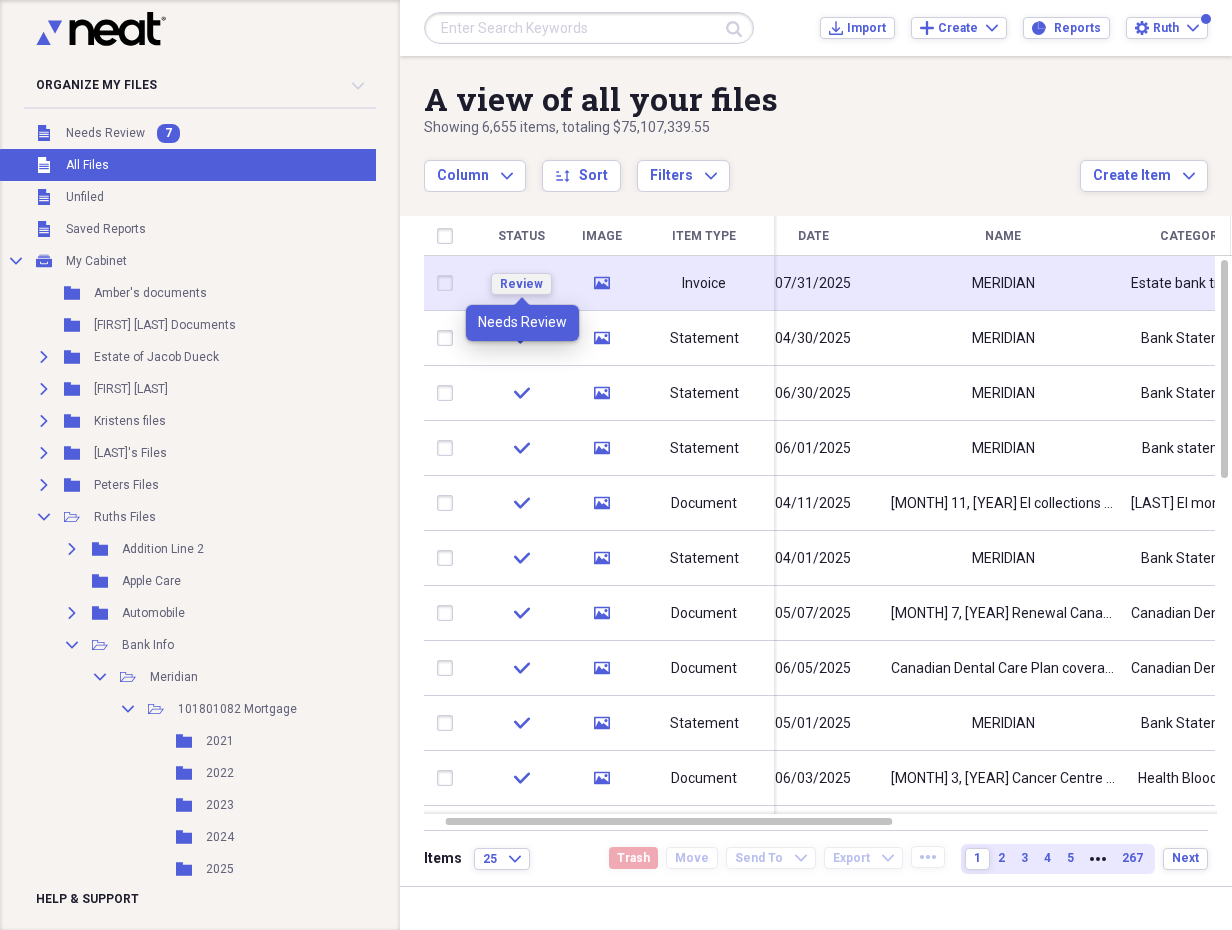 click on "Review" at bounding box center (521, 284) 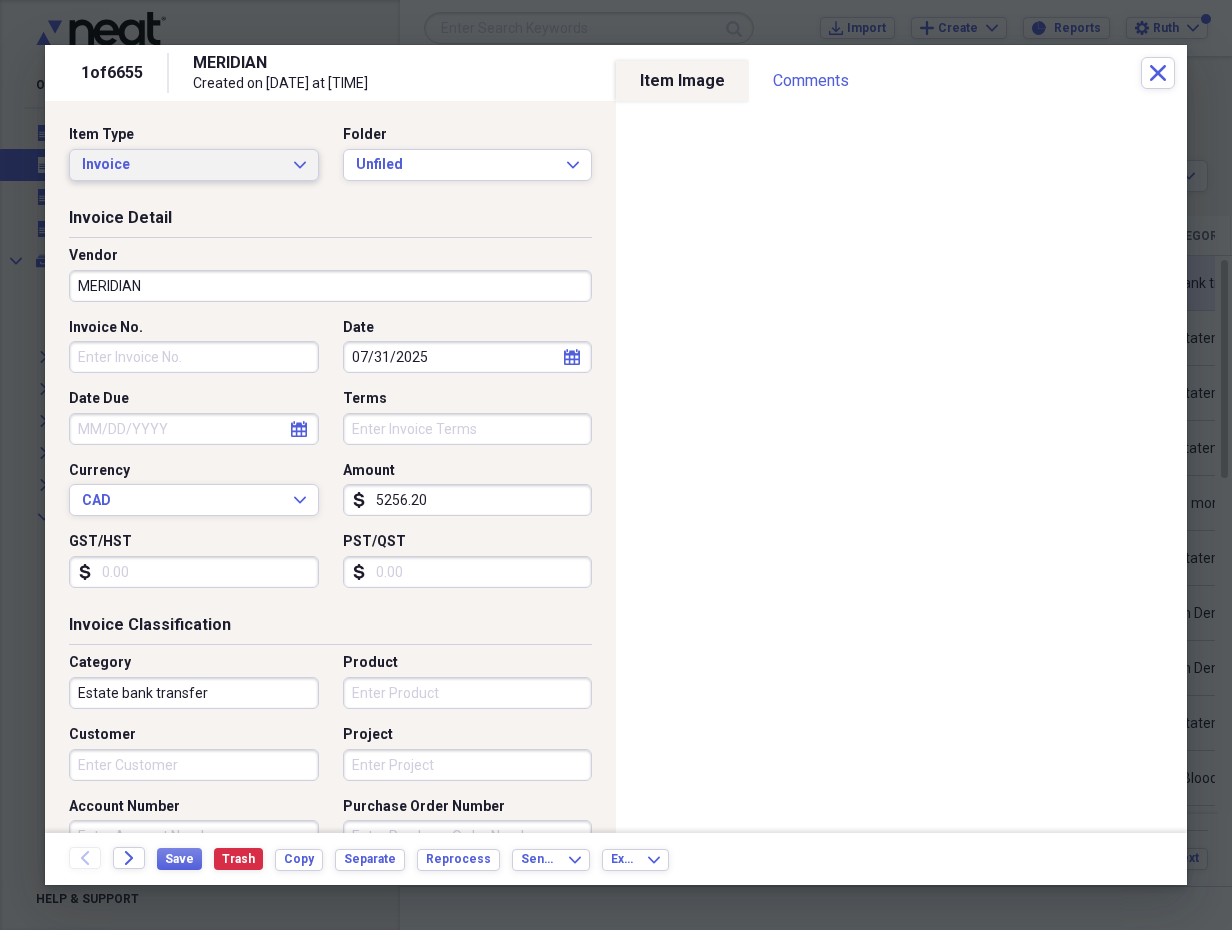 click on "Expand" 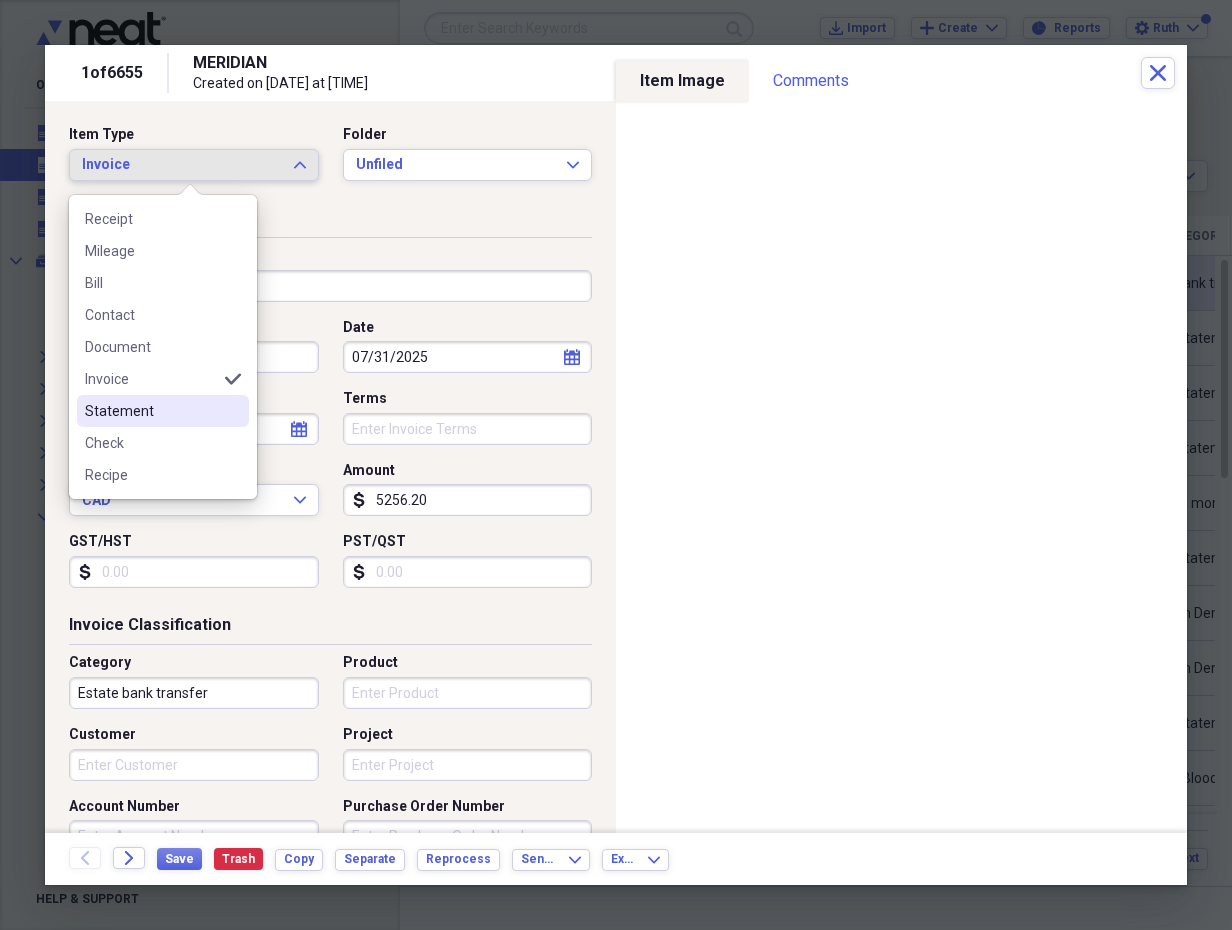 click on "Statement" at bounding box center [151, 411] 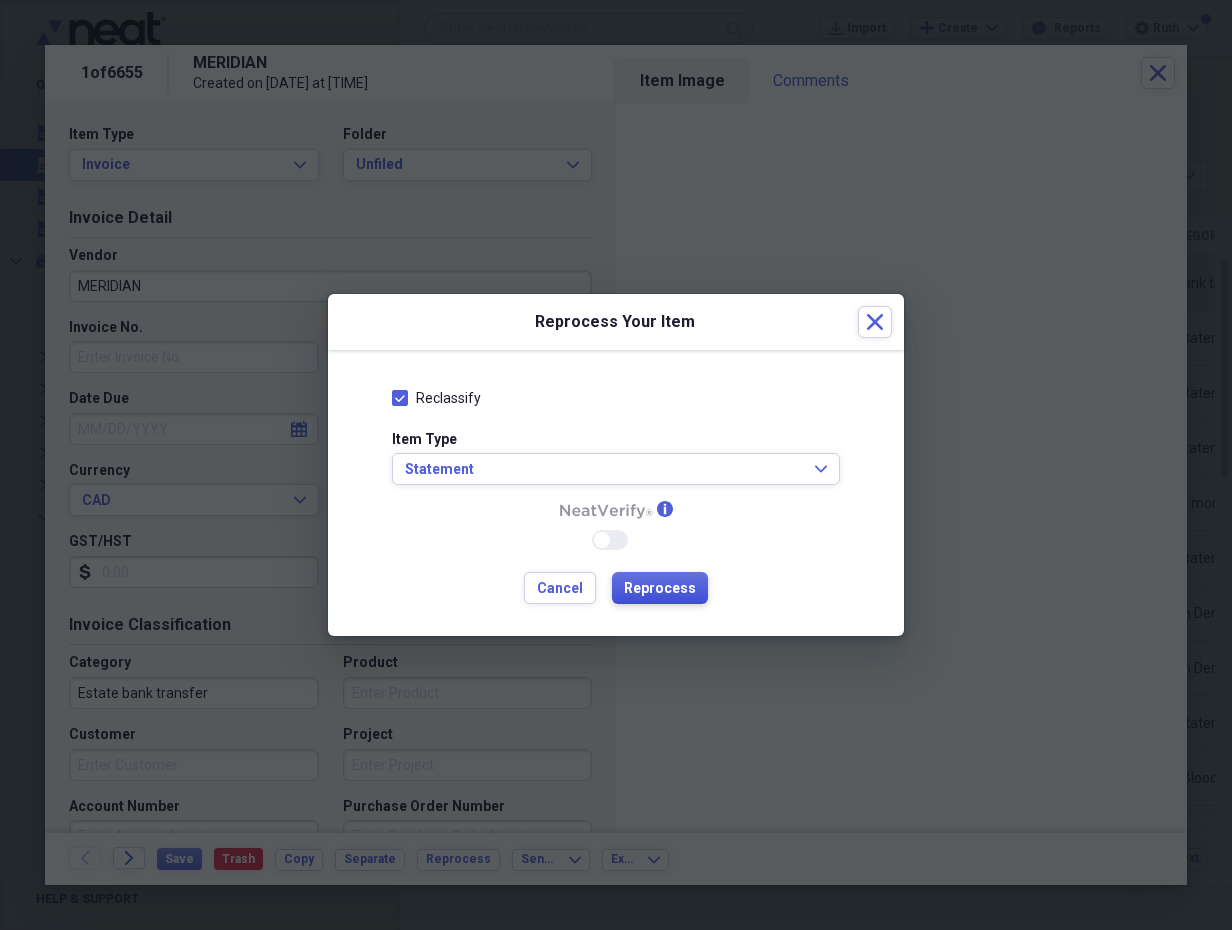 click on "Reprocess" at bounding box center [660, 588] 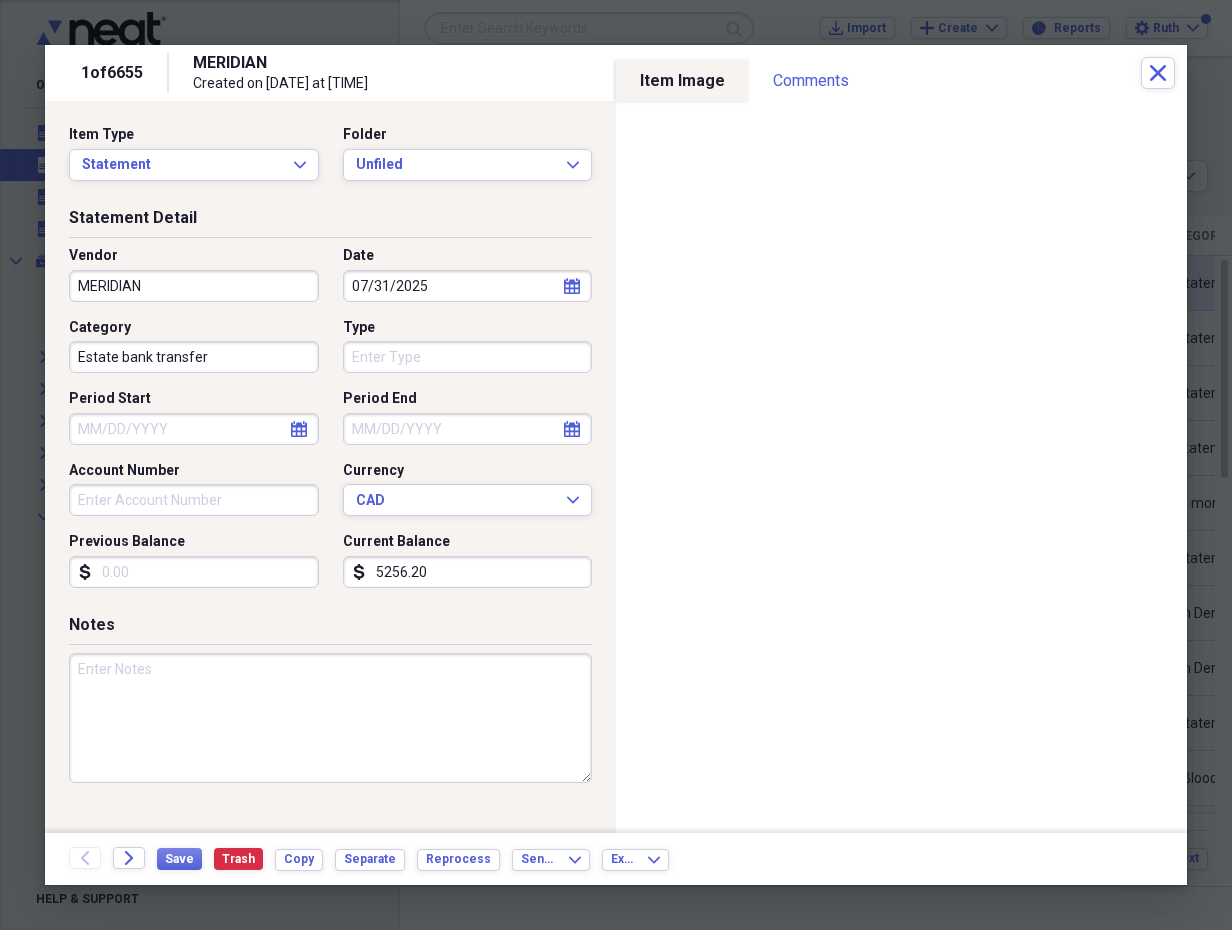 type on "Bank Statement" 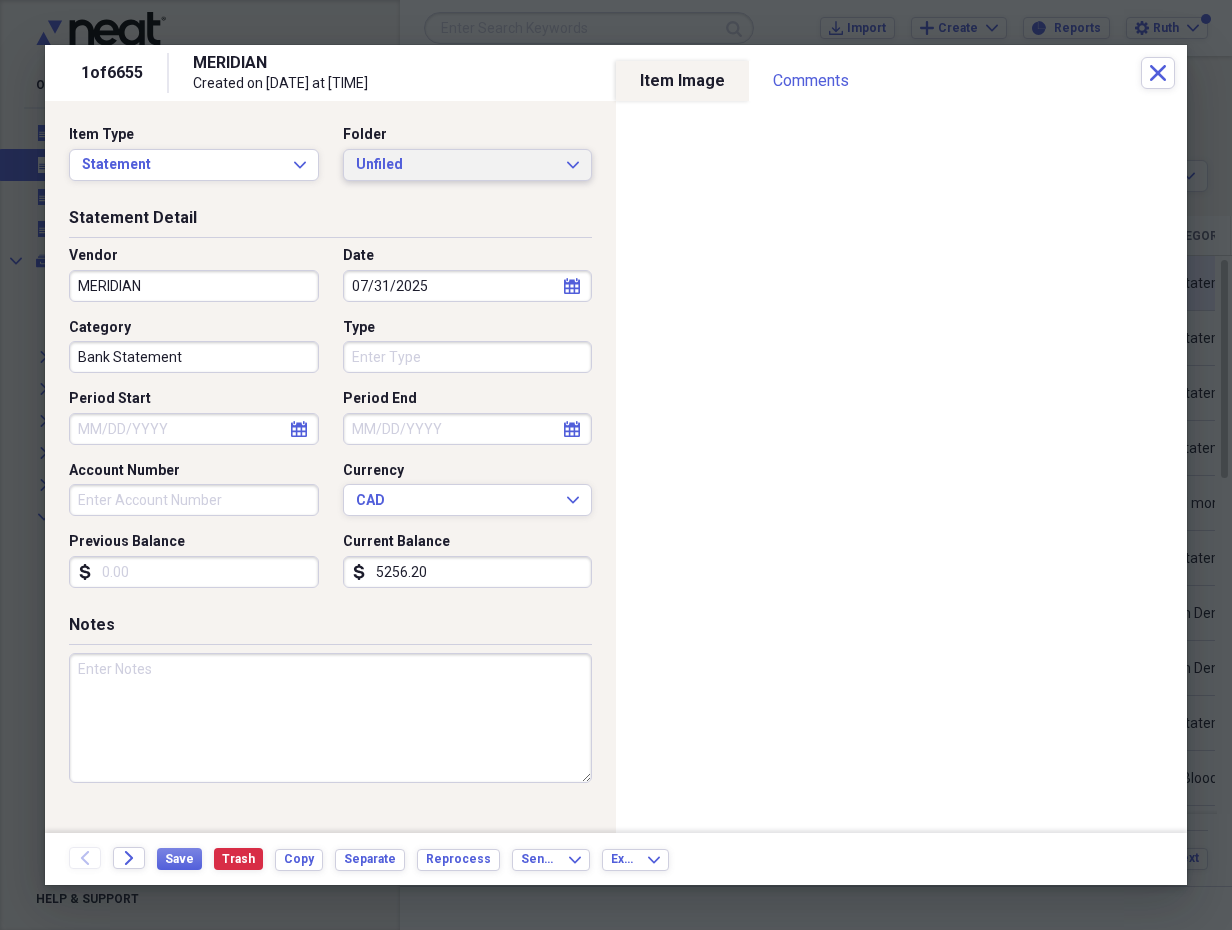 click on "Unfiled Expand" at bounding box center (468, 165) 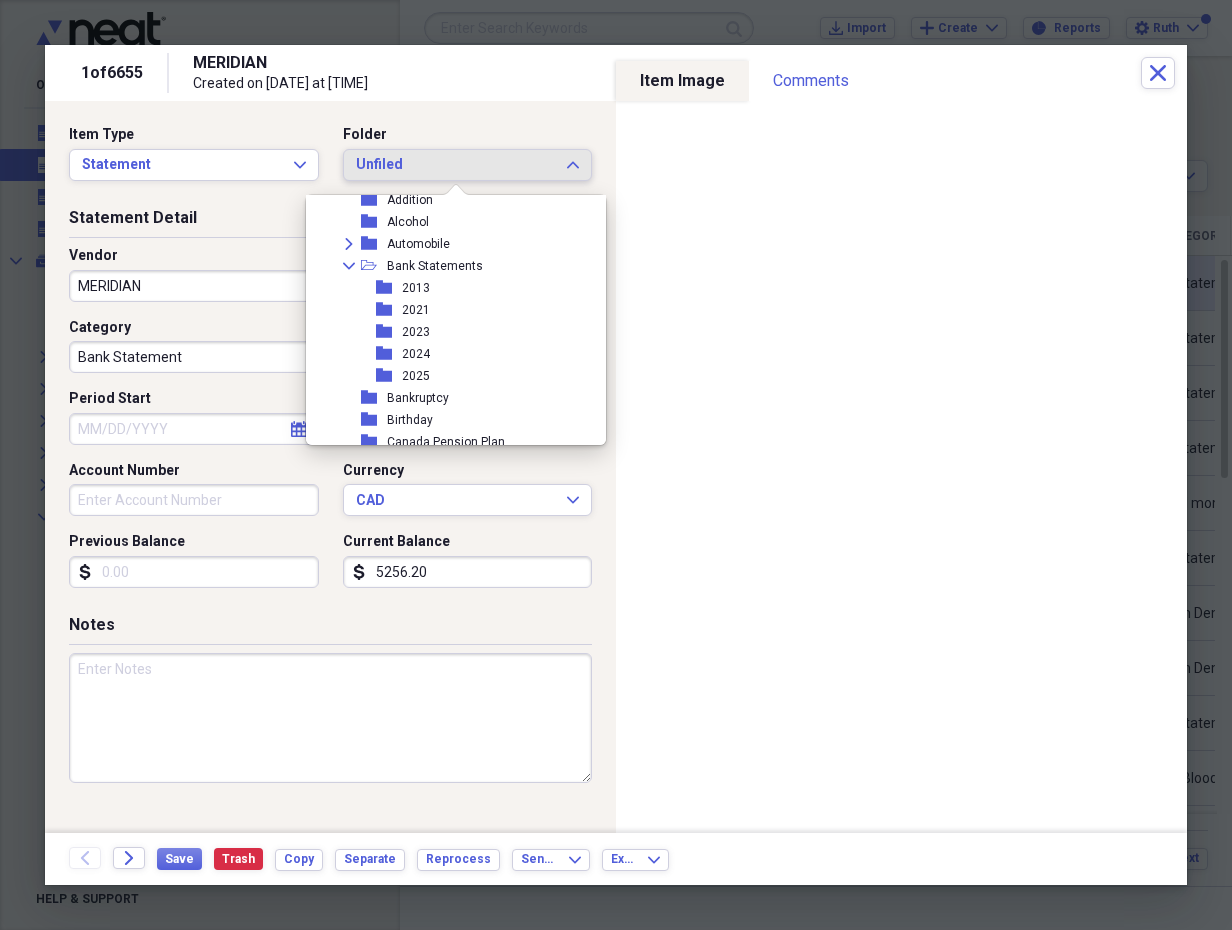 scroll, scrollTop: 247, scrollLeft: 0, axis: vertical 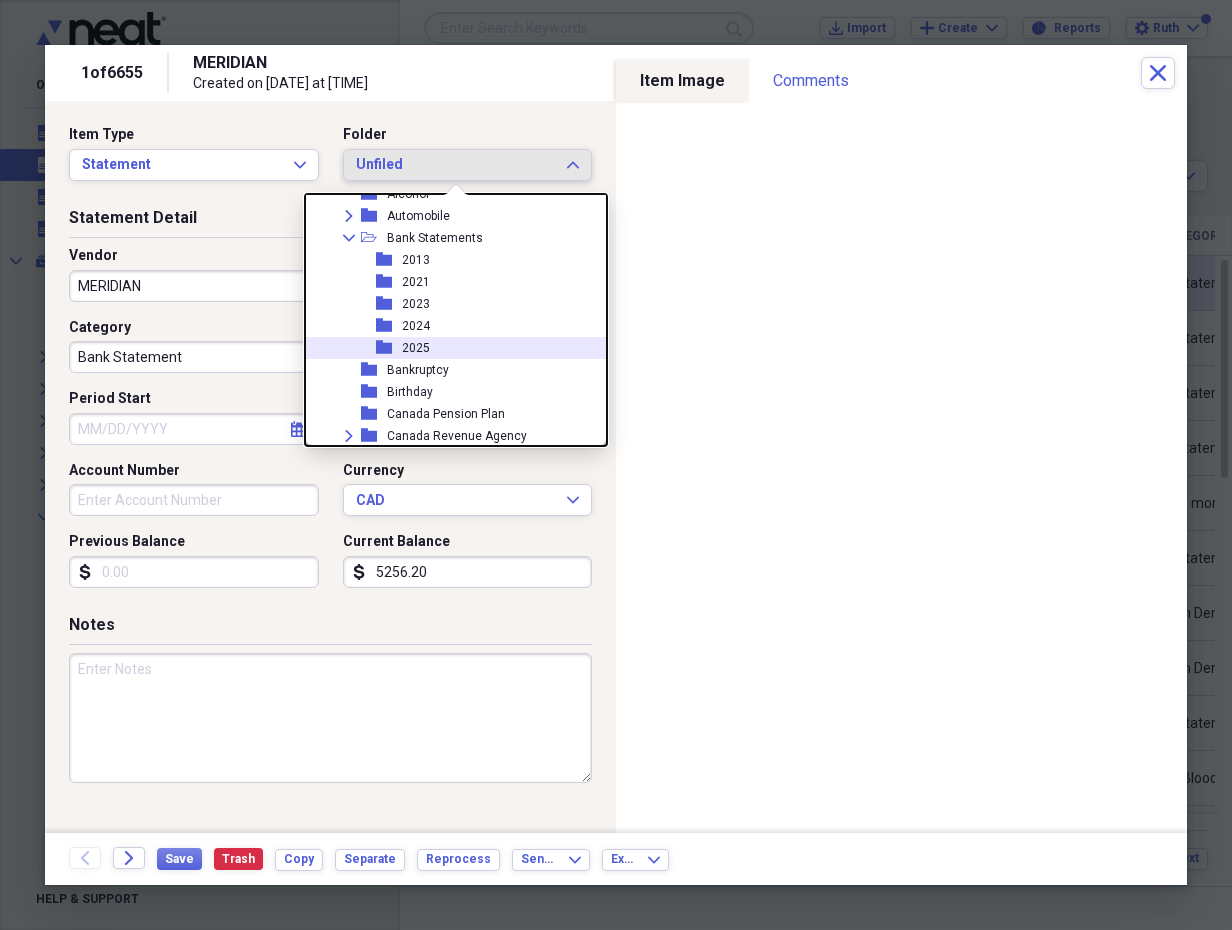 click on "folder 2025" at bounding box center (452, 348) 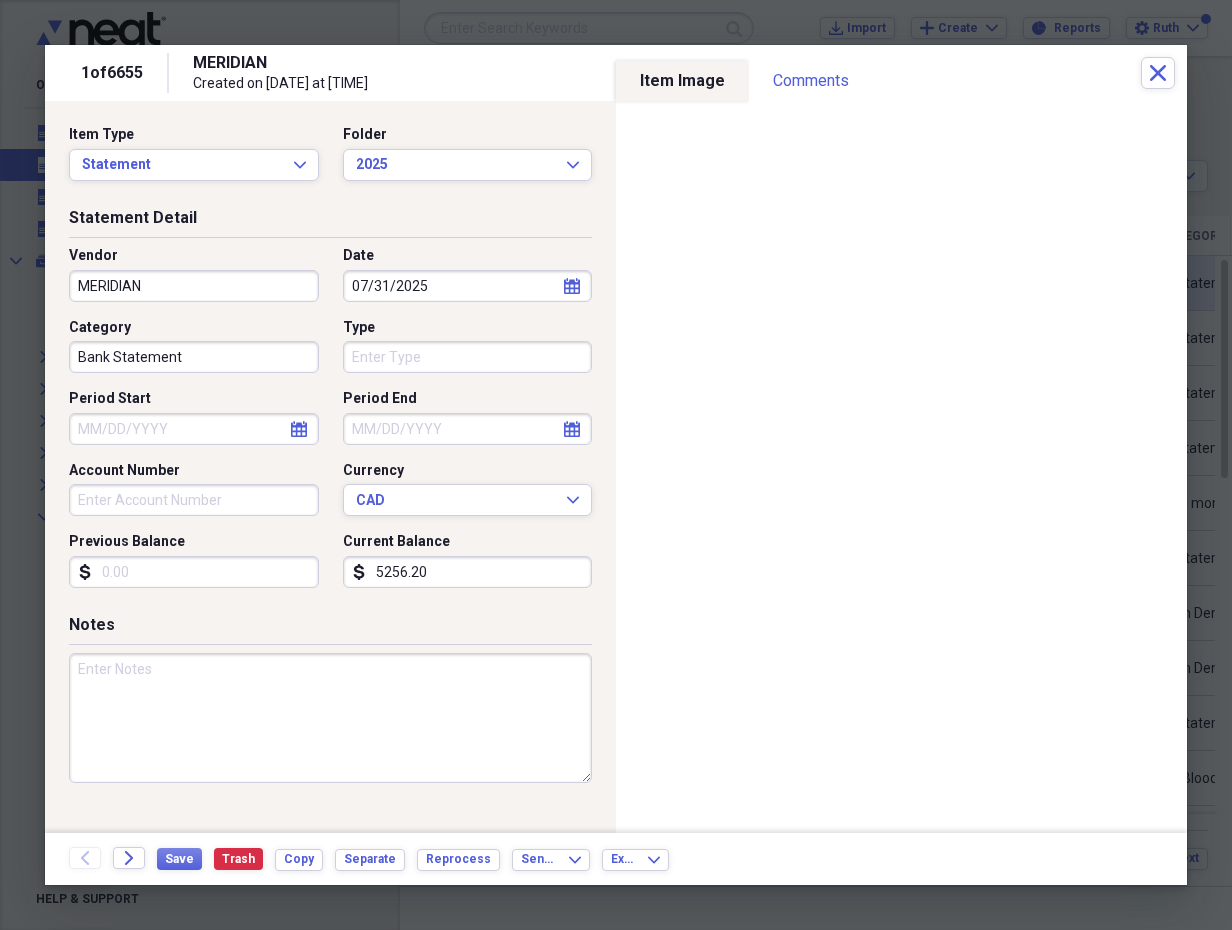 click on "Type" at bounding box center [468, 357] 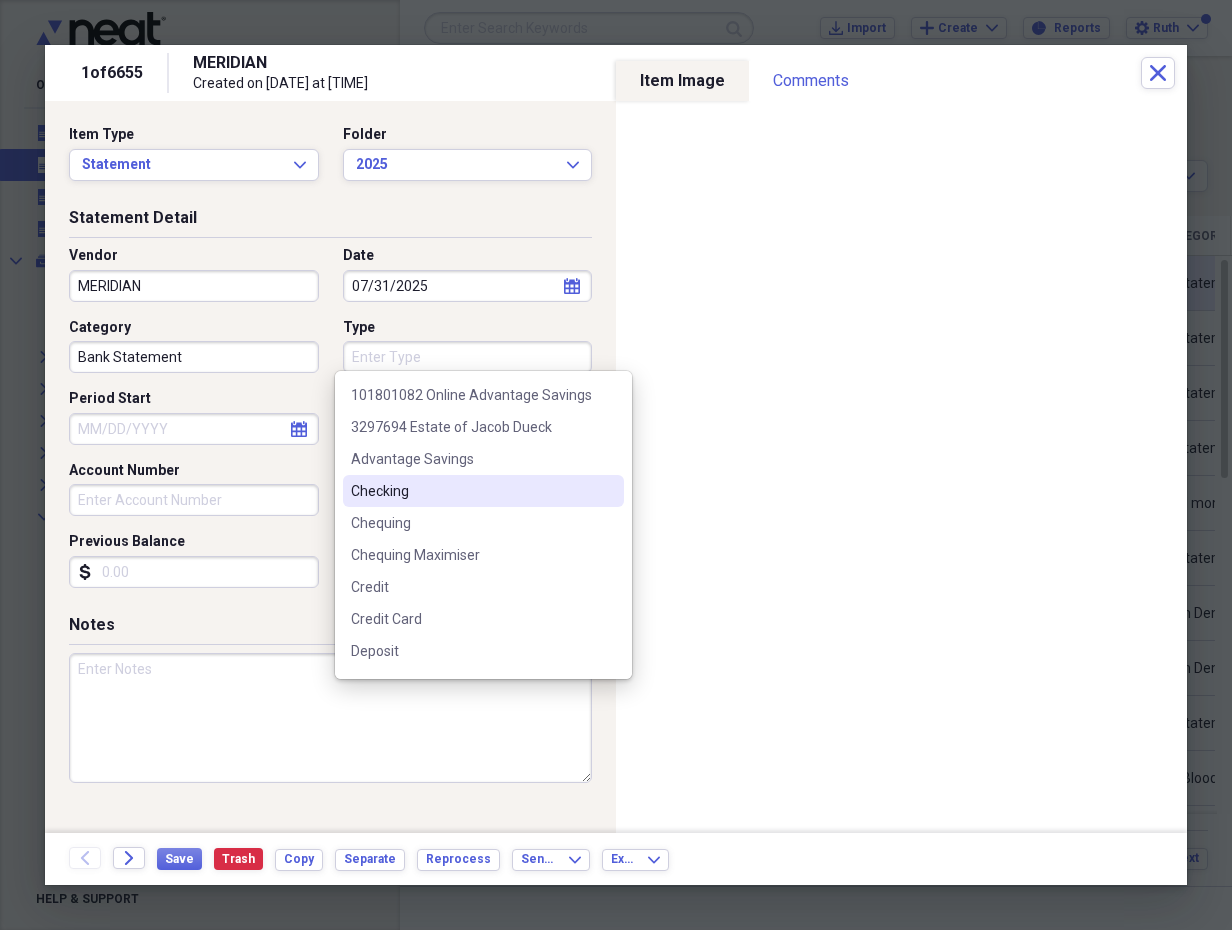 click on "Checking" at bounding box center (471, 491) 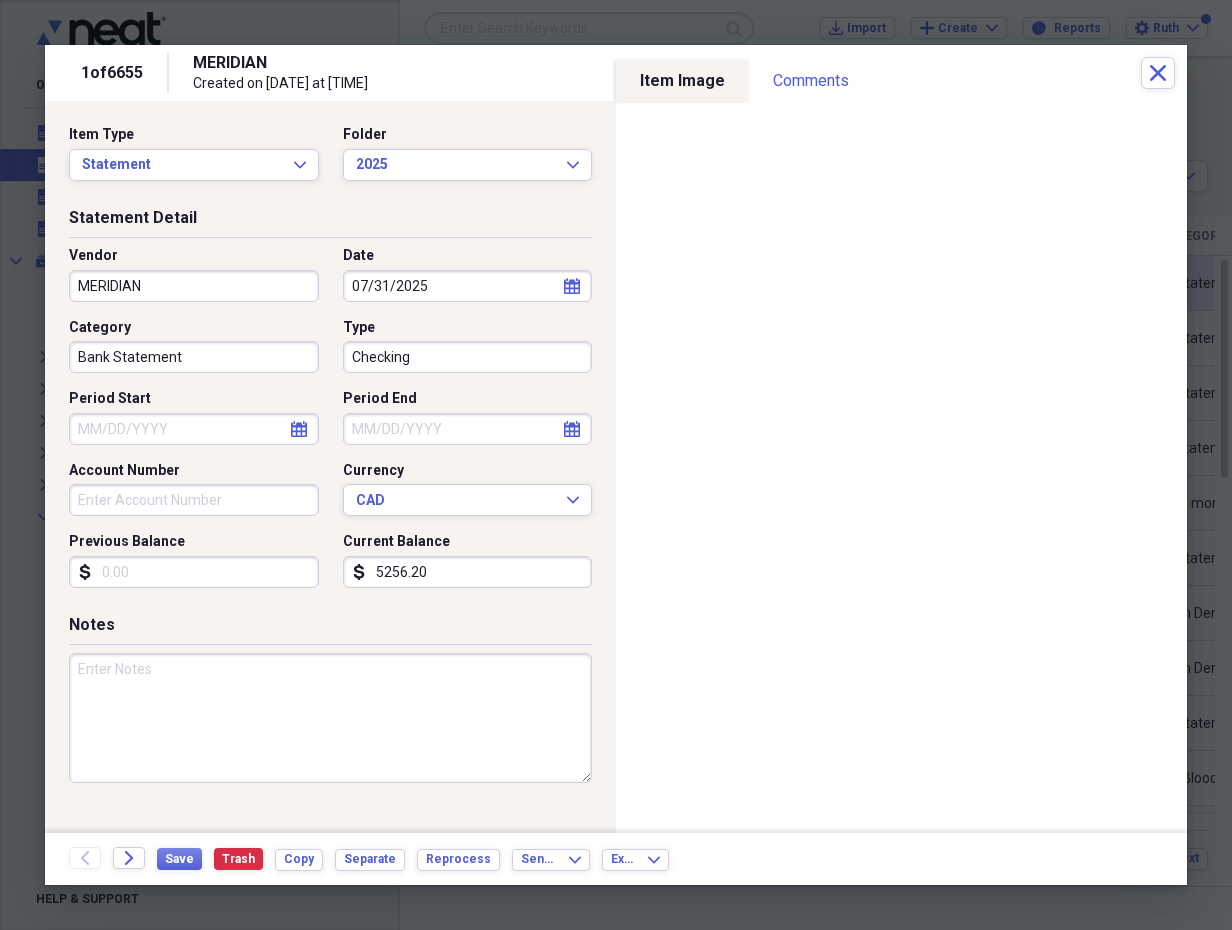 click on "calendar" 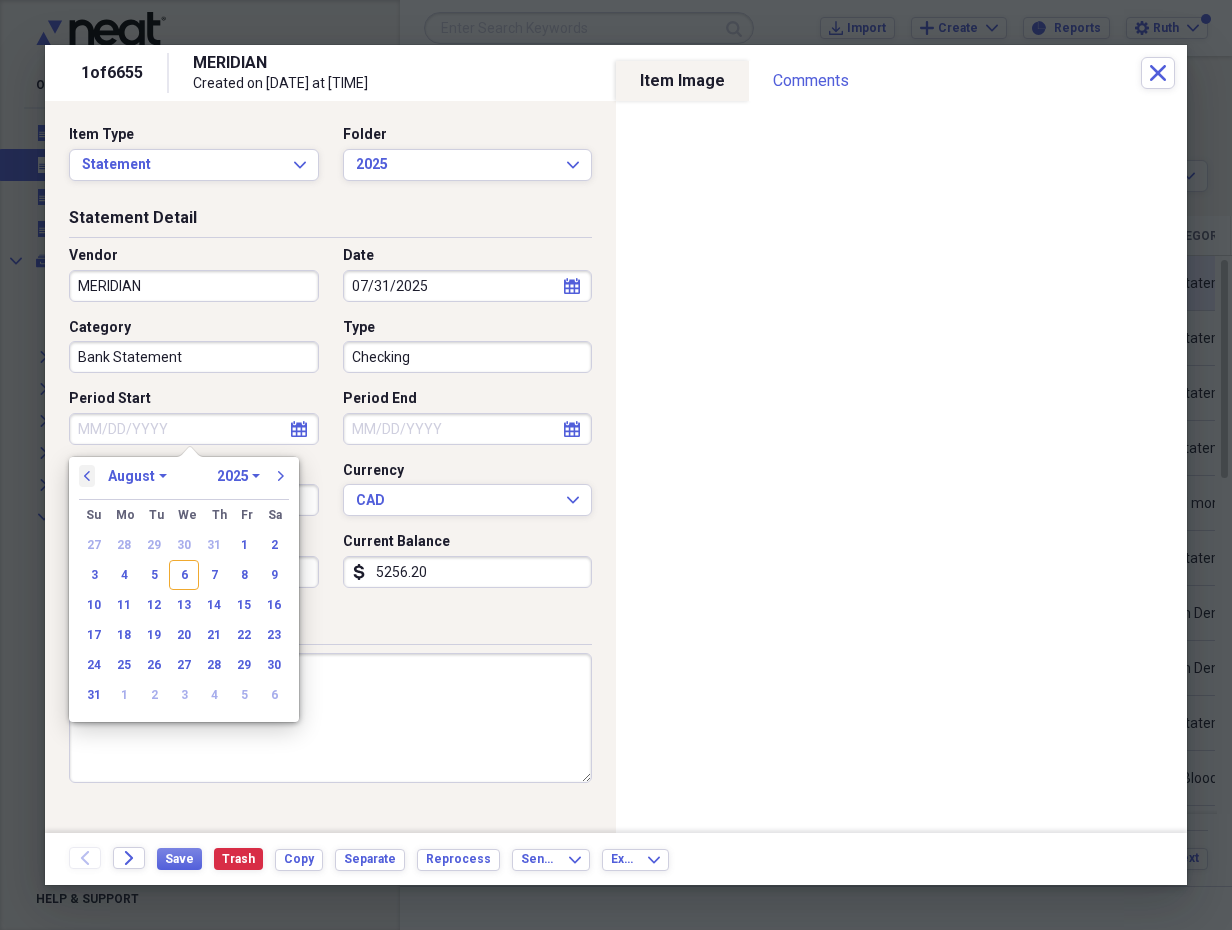 click on "previous" at bounding box center (87, 476) 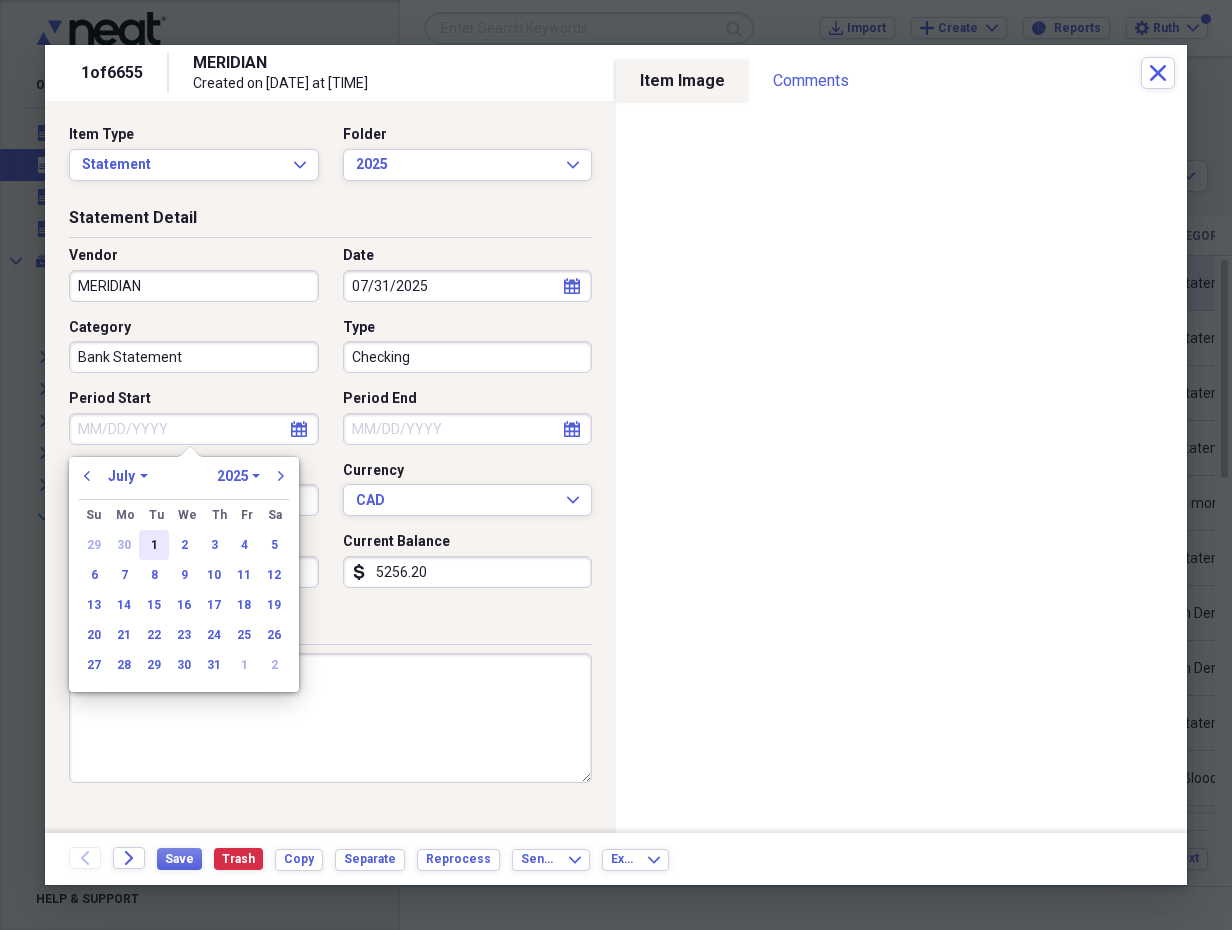 click on "1" at bounding box center [154, 545] 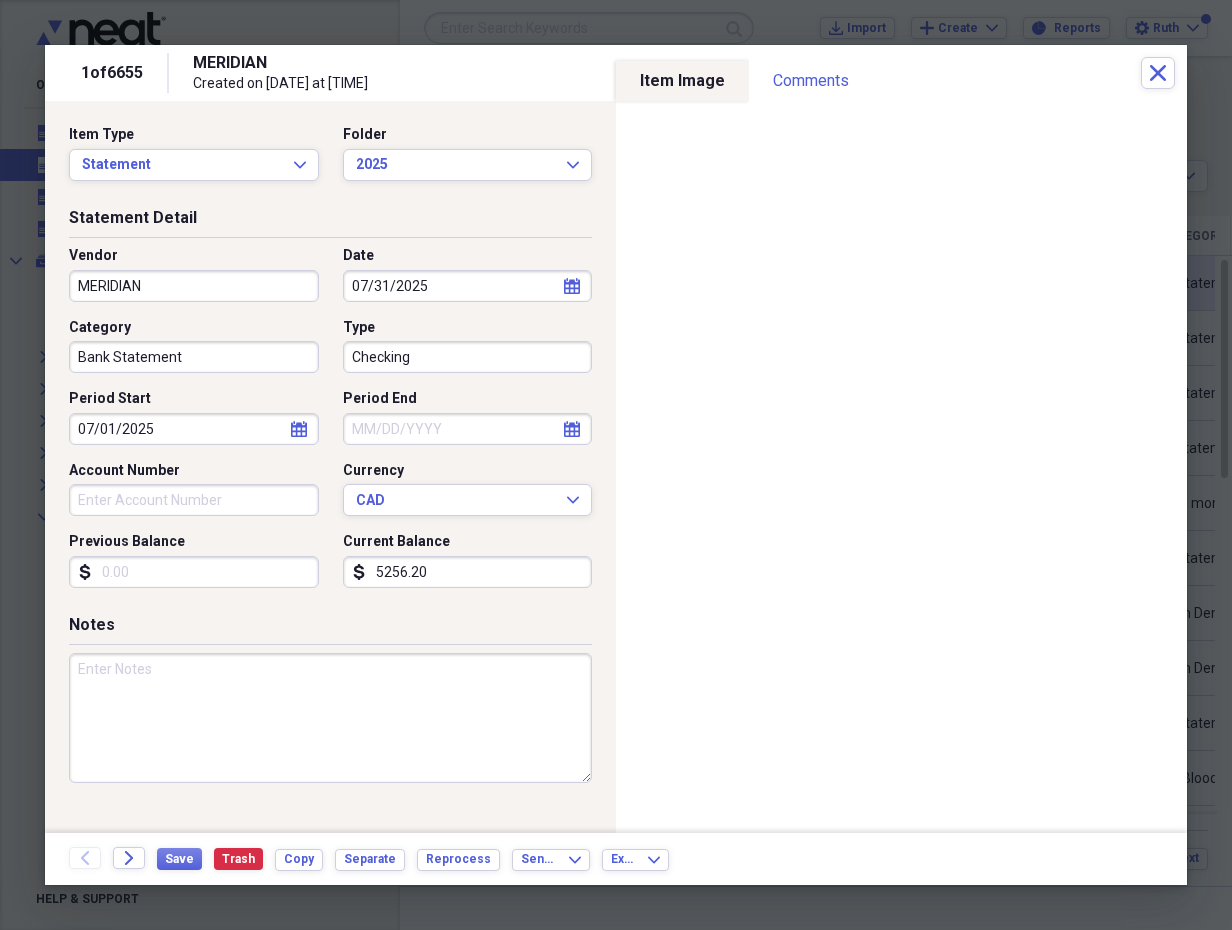 click 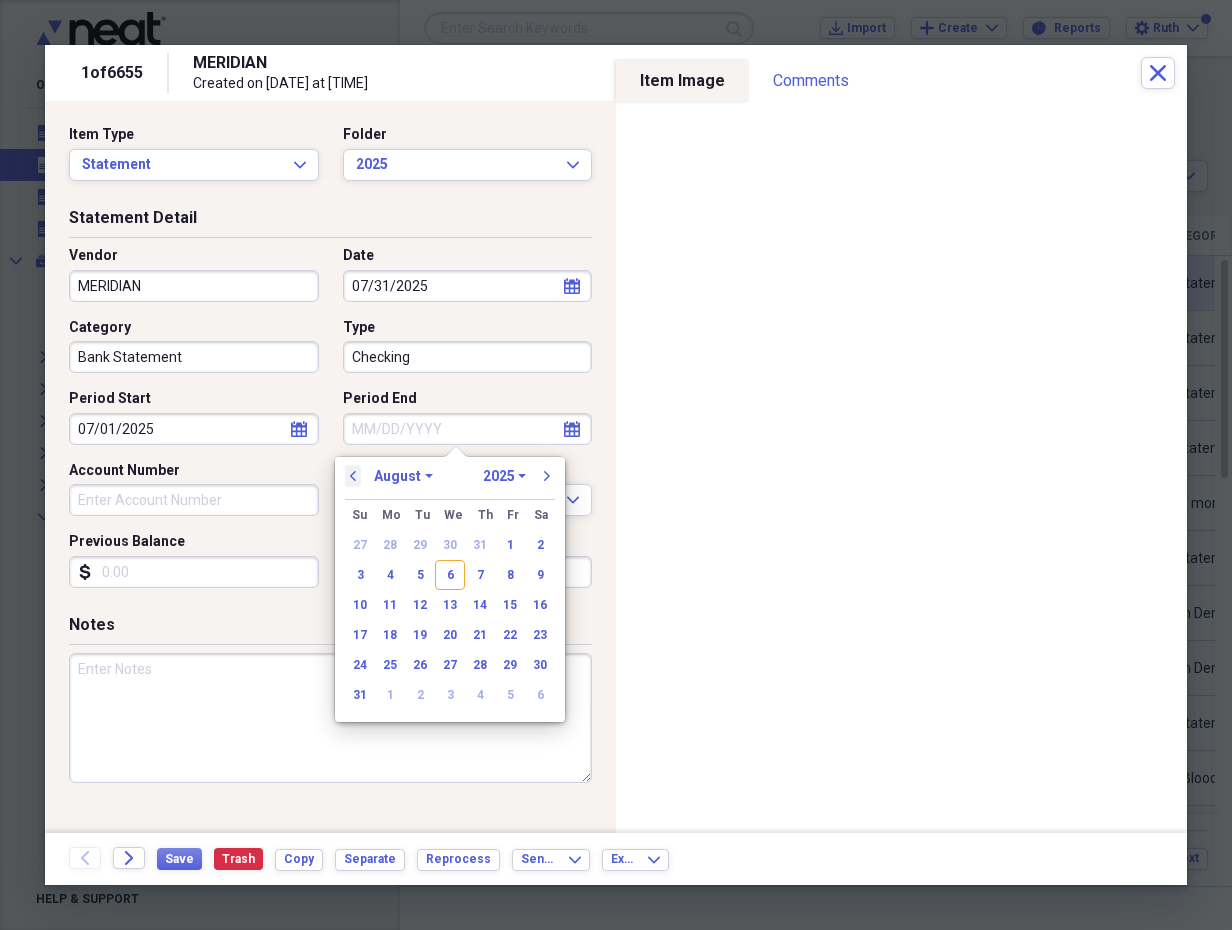 click on "previous" at bounding box center [353, 476] 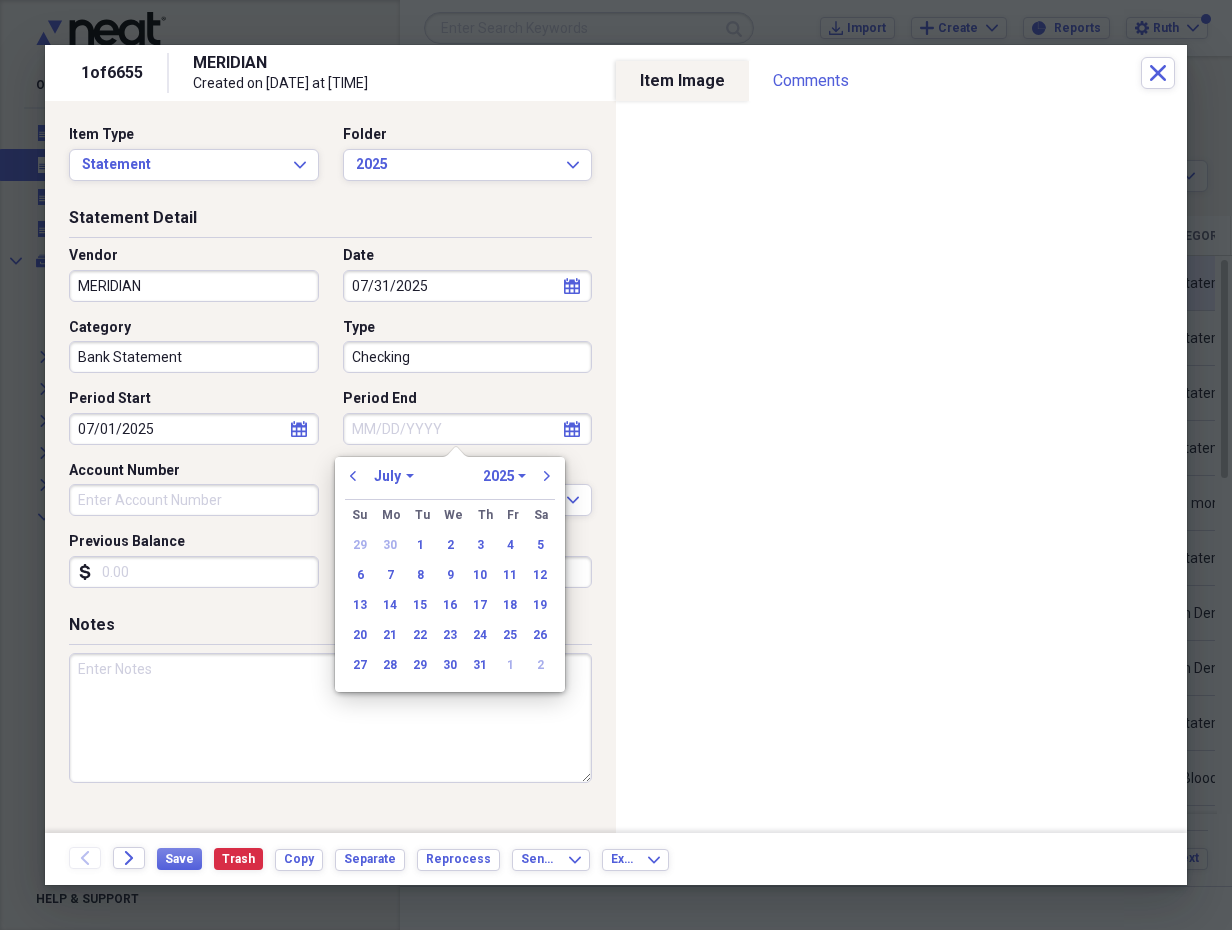 click on "31" at bounding box center [480, 665] 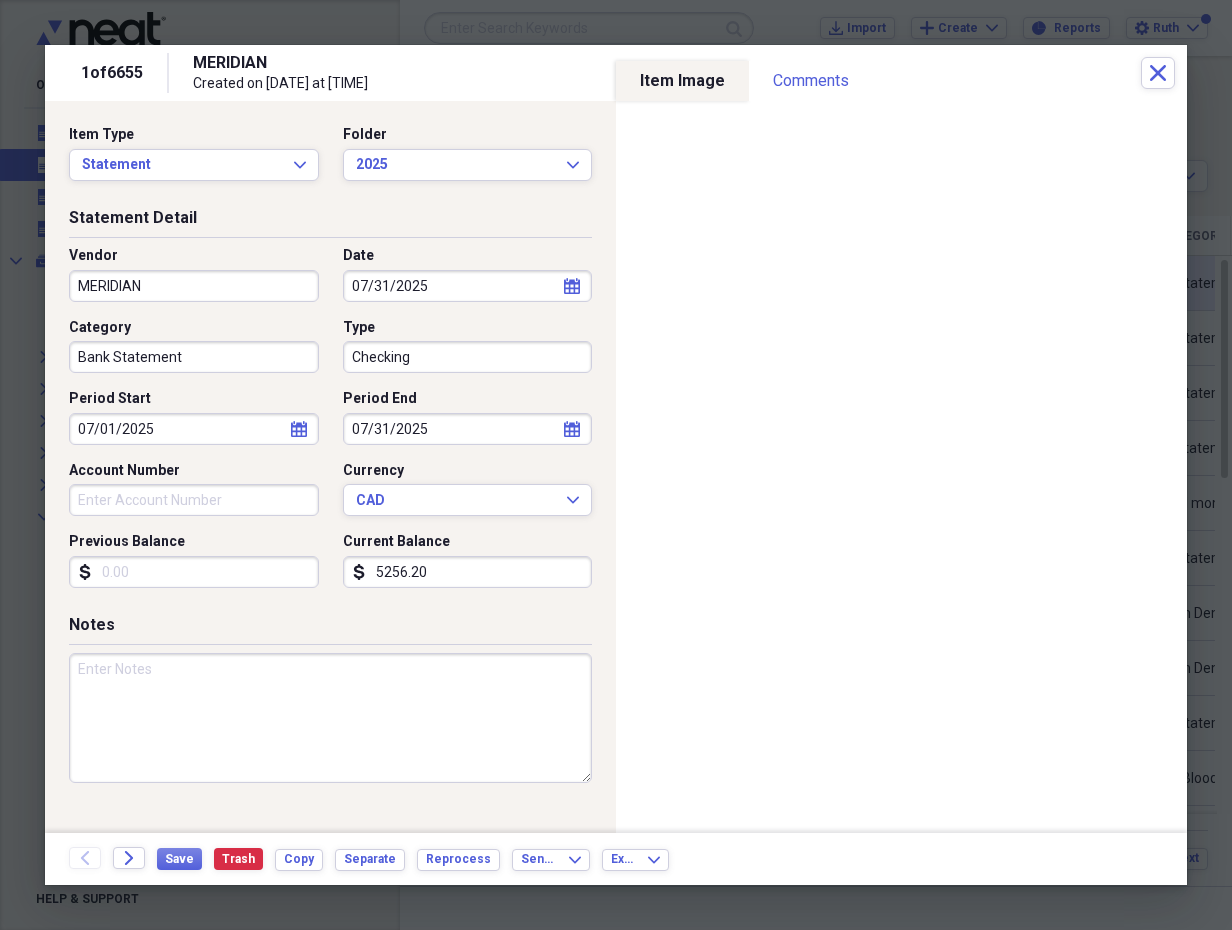 click on "Account Number" at bounding box center (194, 500) 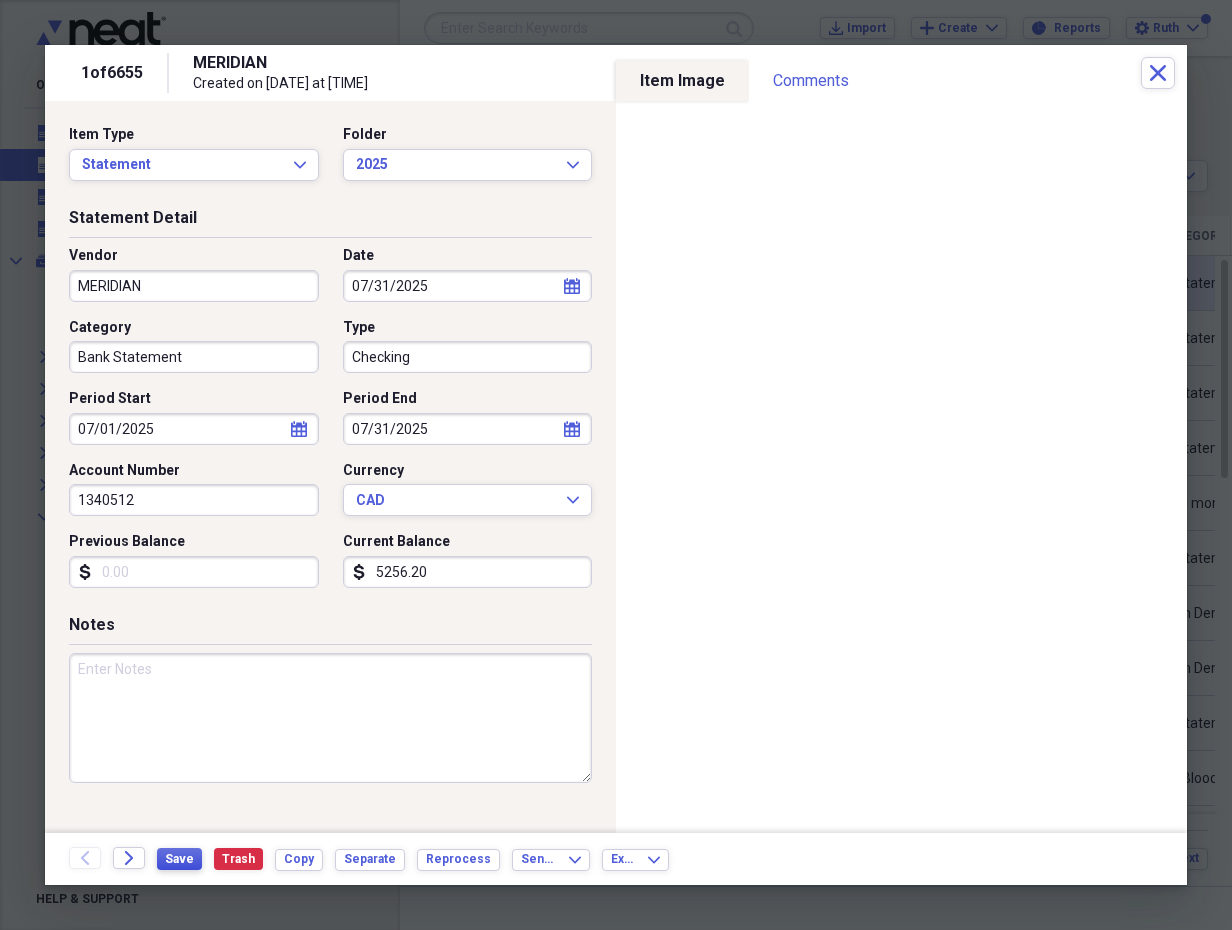 type on "1340512" 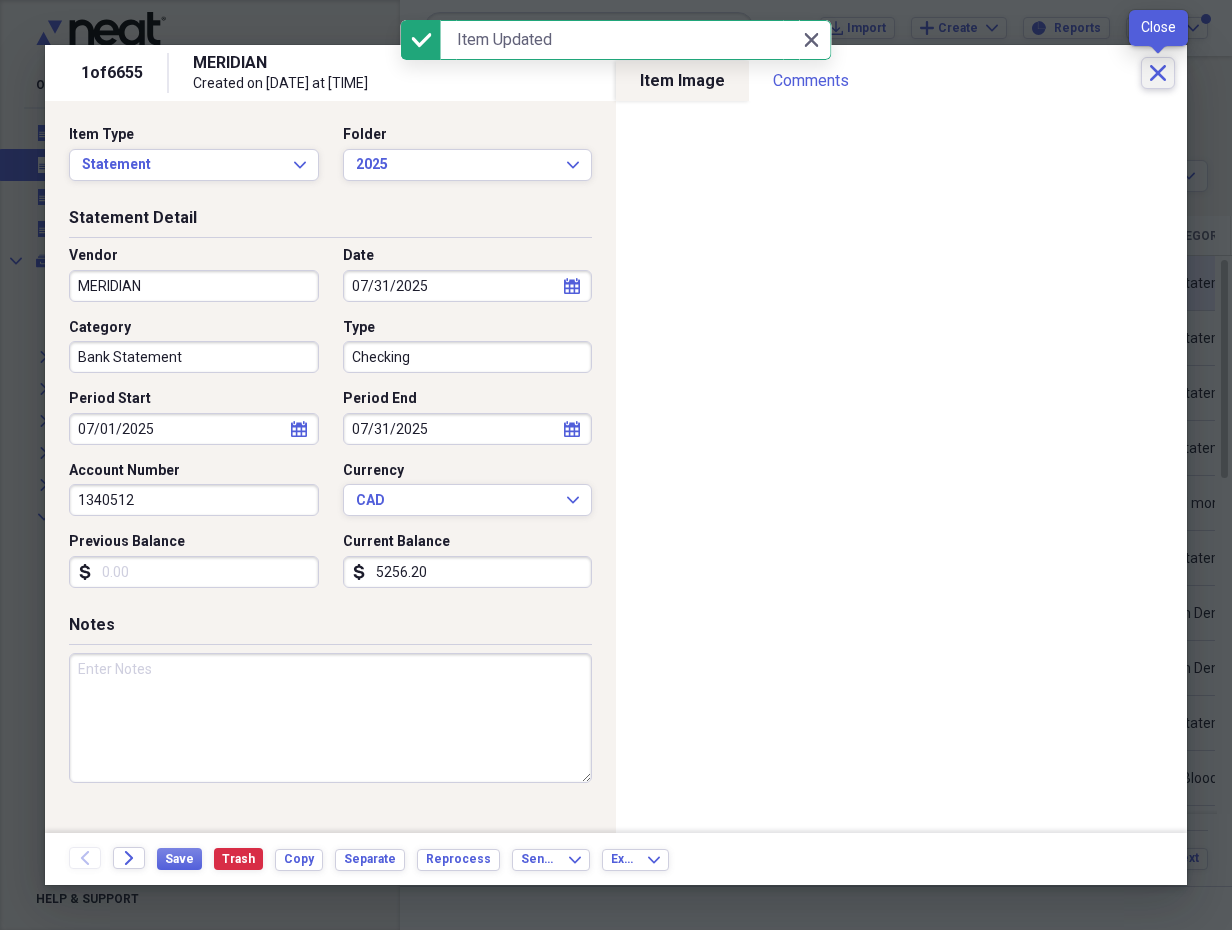 click on "Close" 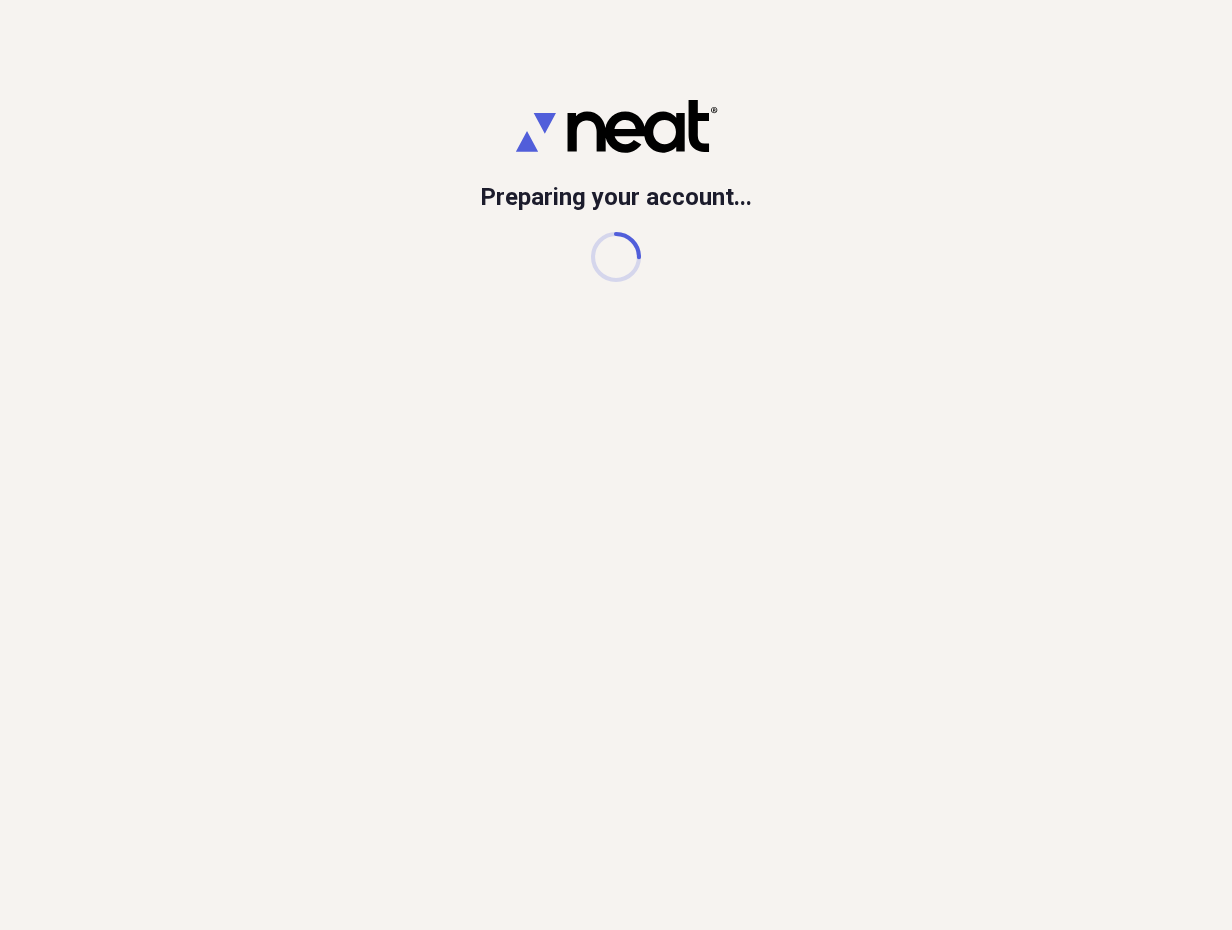 scroll, scrollTop: 0, scrollLeft: 0, axis: both 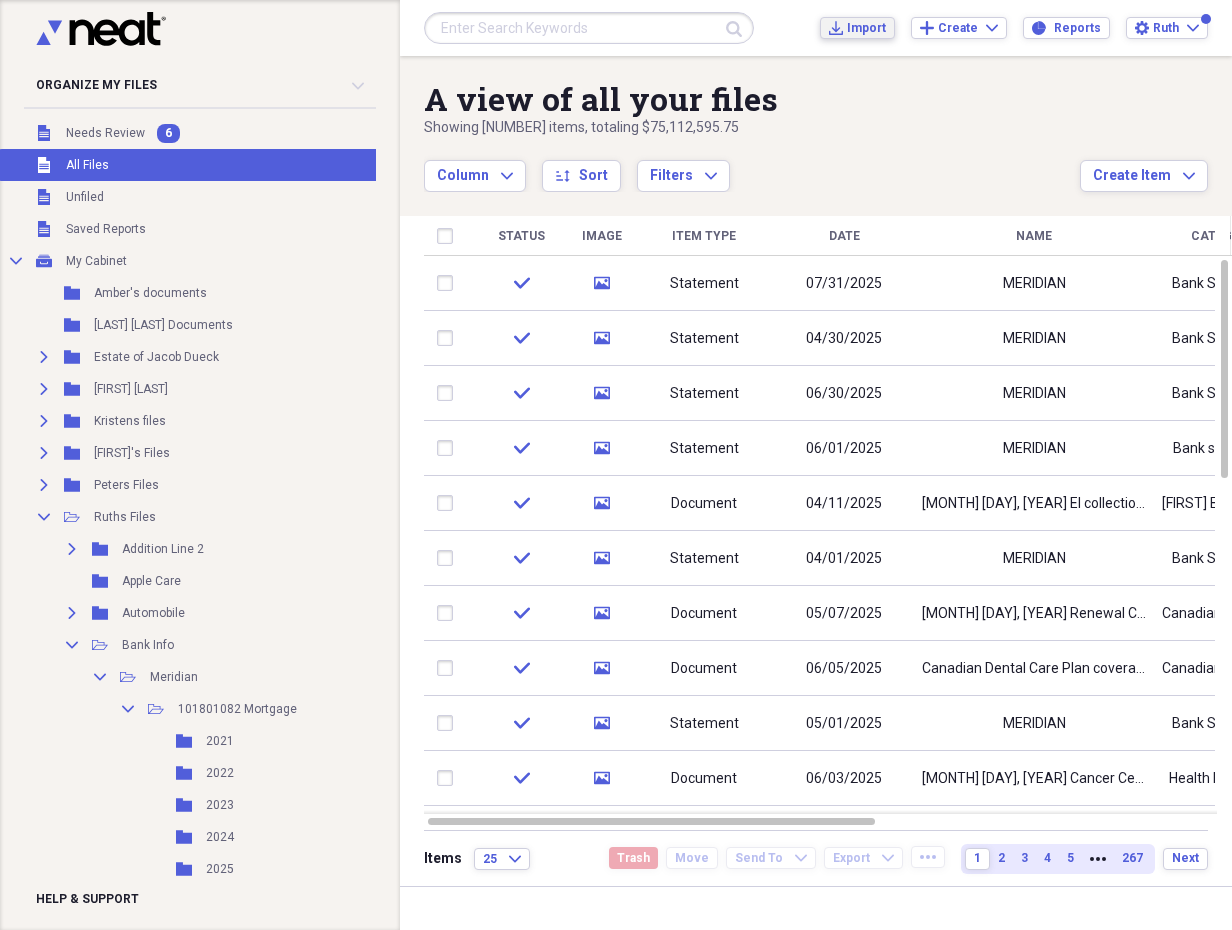 click on "Import" at bounding box center (866, 28) 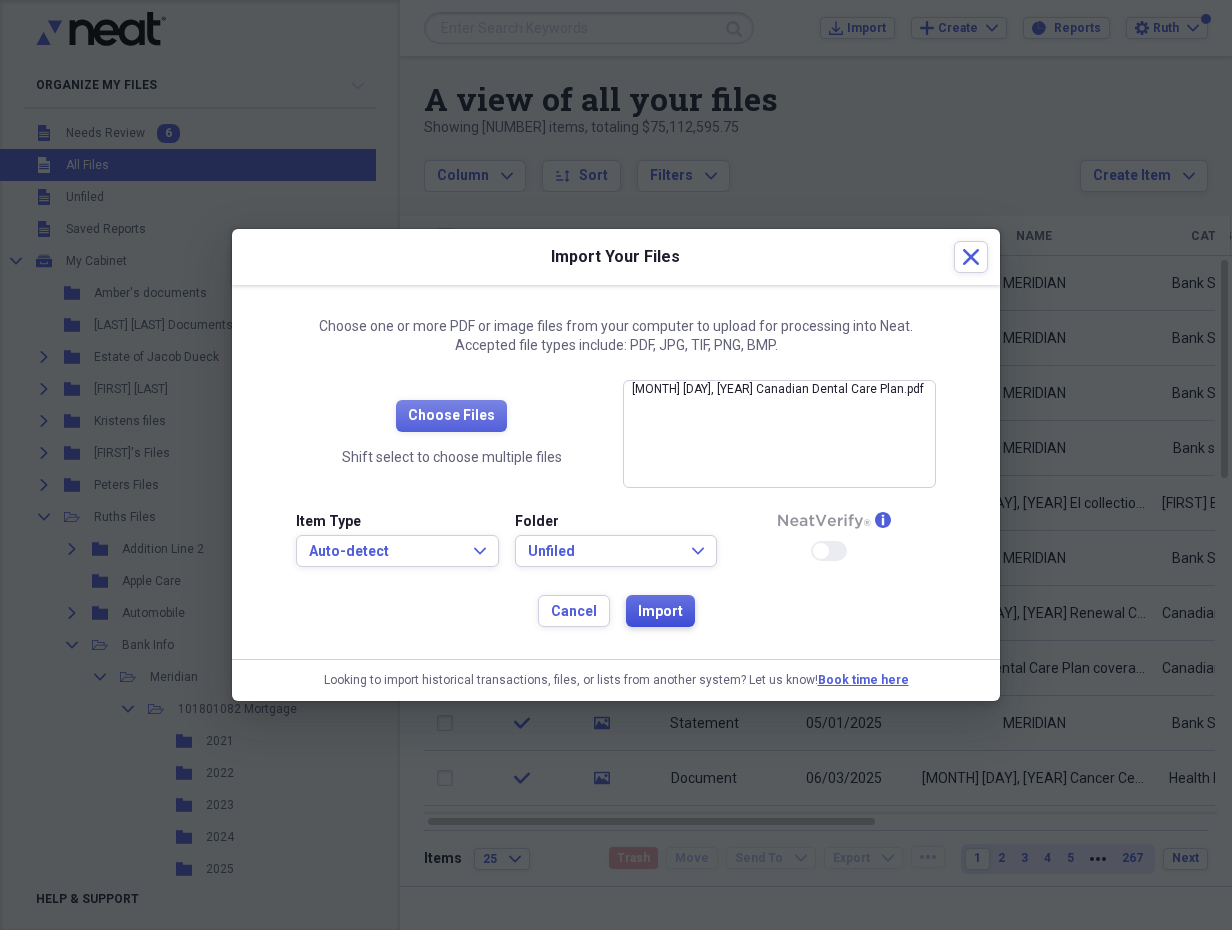 click on "Import" at bounding box center (660, 612) 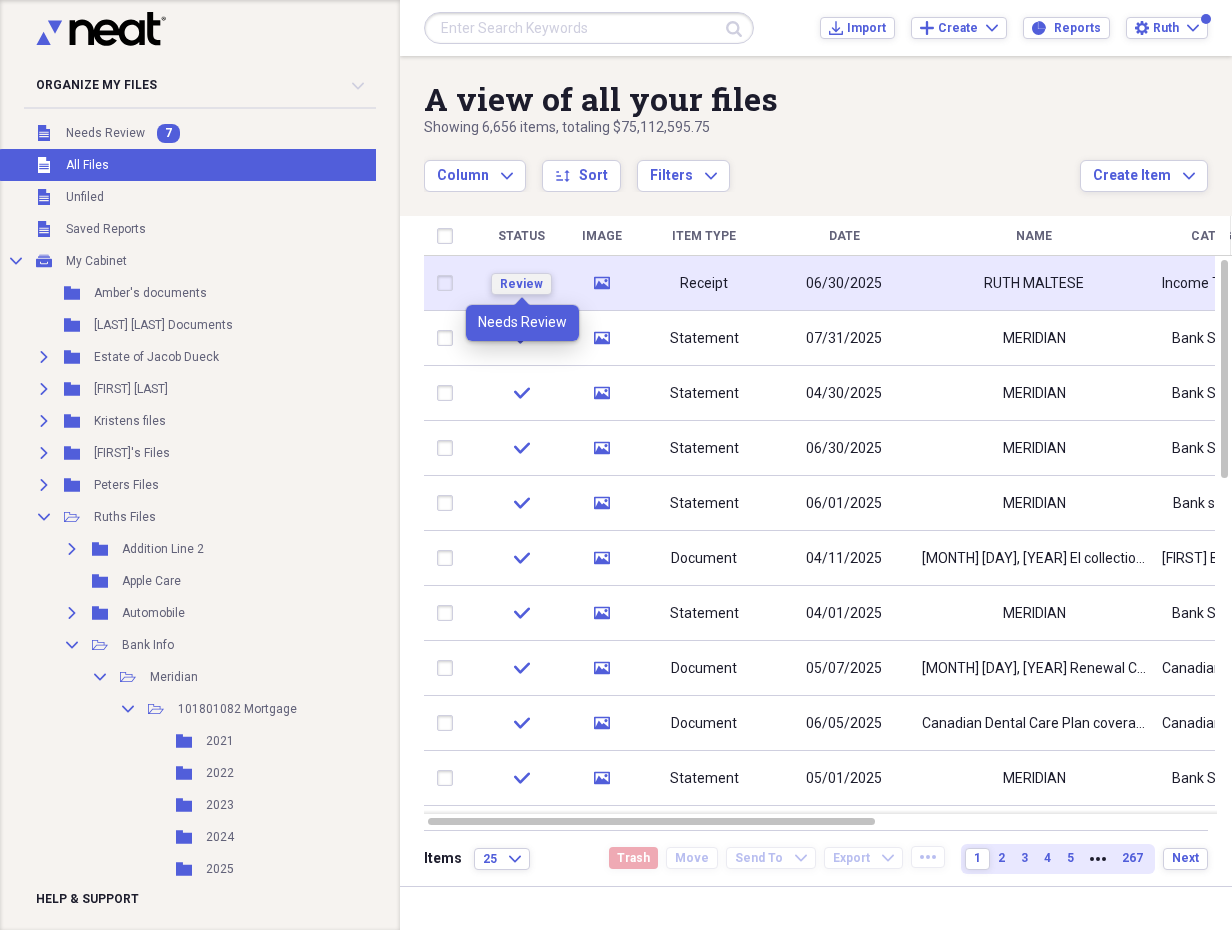 click on "Review" at bounding box center (521, 284) 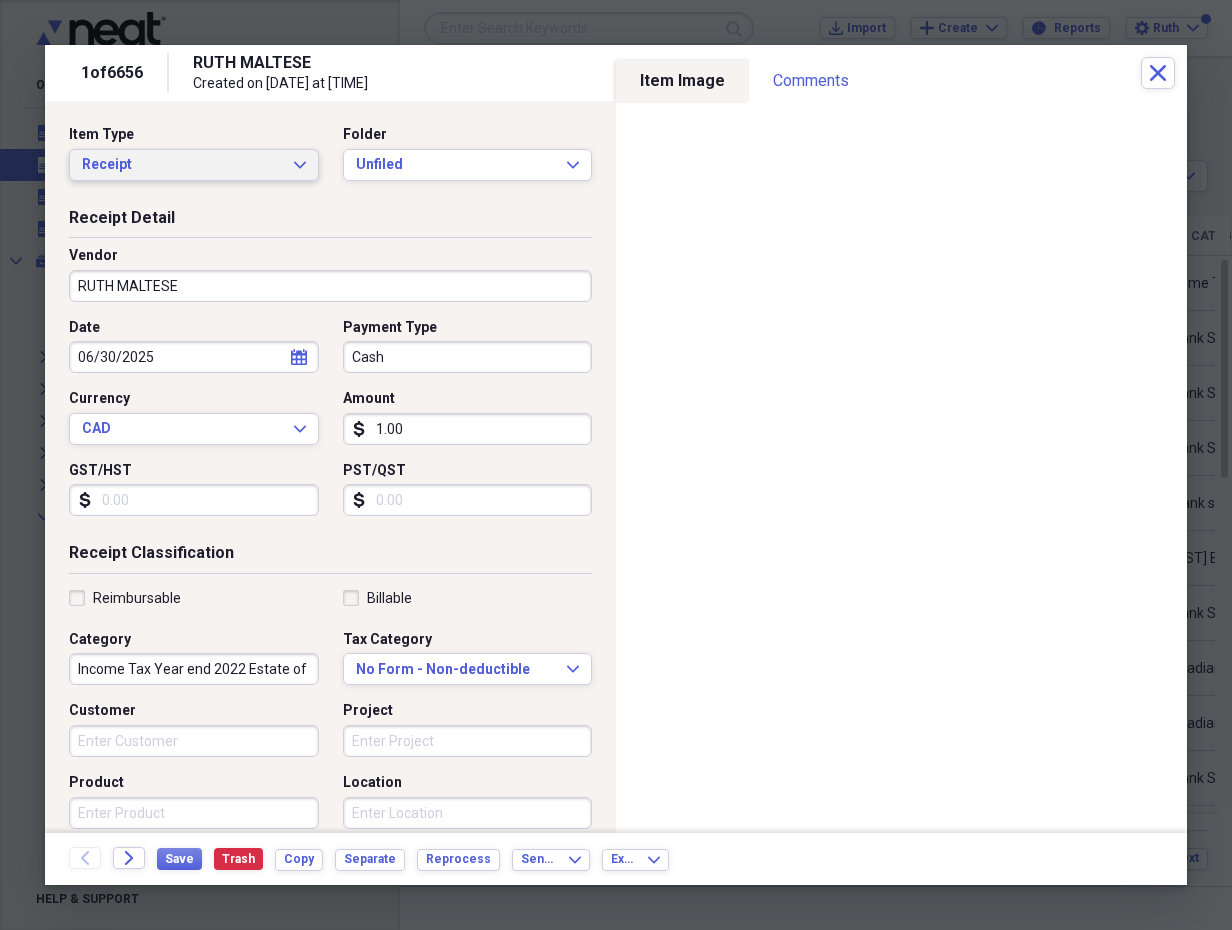 click on "Expand" 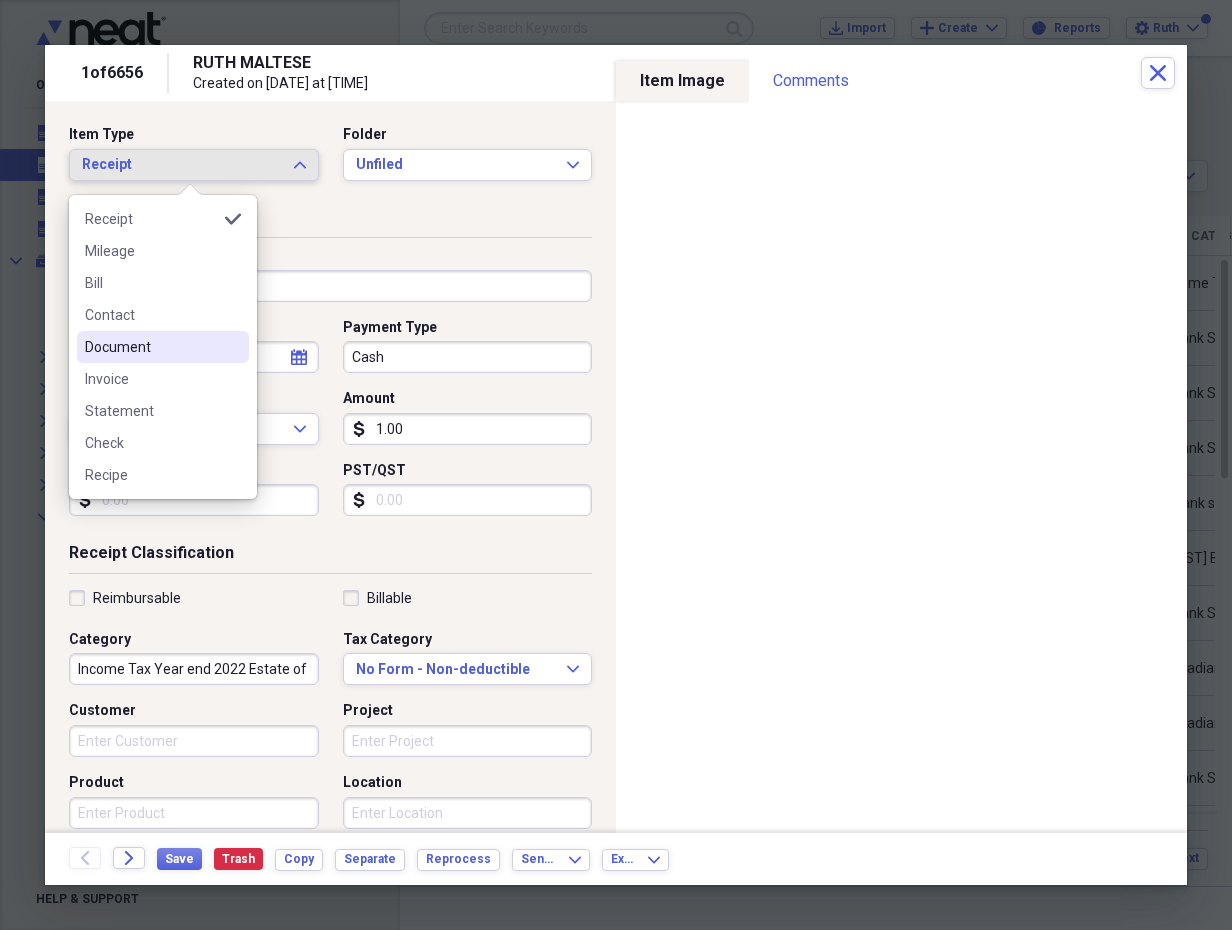 click on "Document" at bounding box center [163, 347] 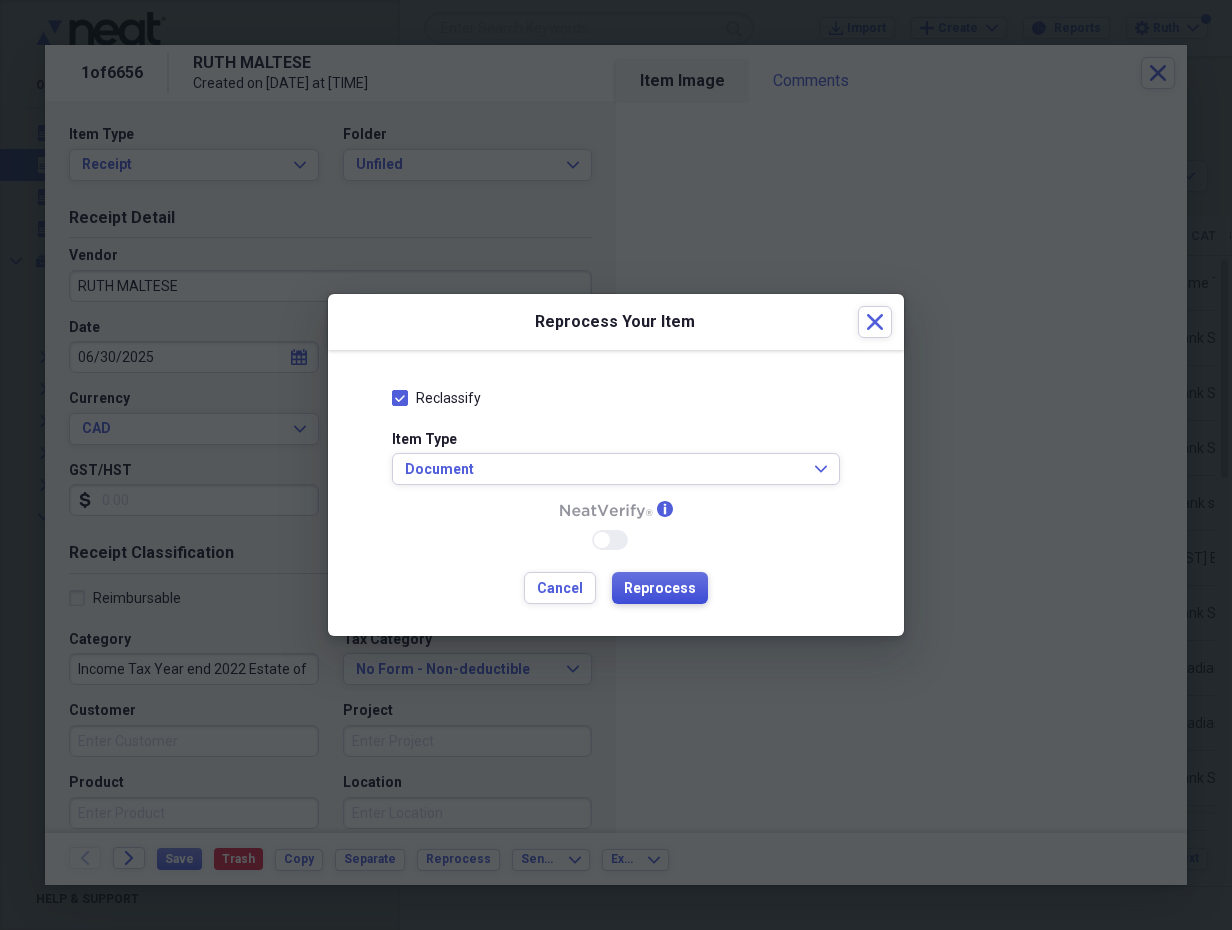 click on "Reprocess" at bounding box center (660, 588) 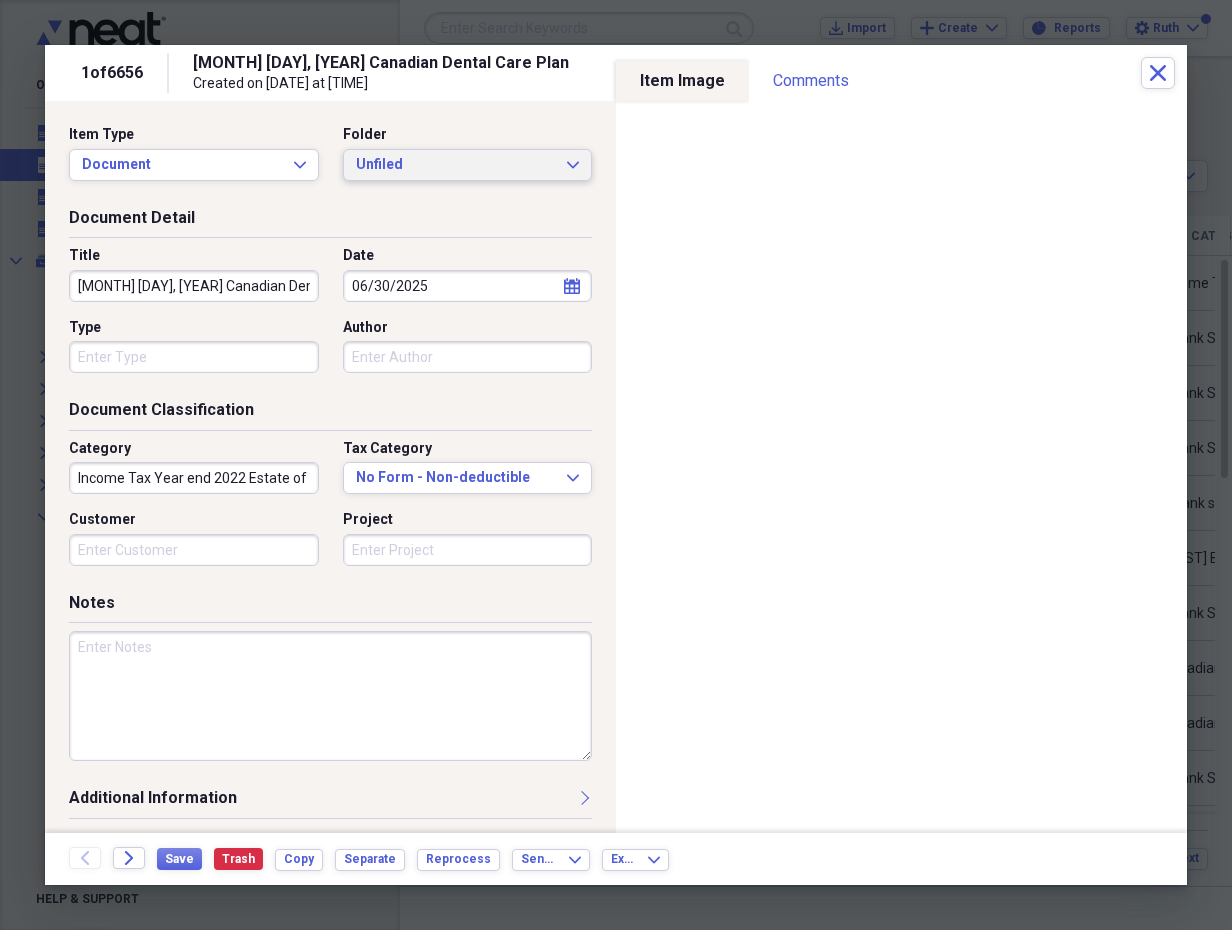 click on "Unfiled Expand" at bounding box center [468, 165] 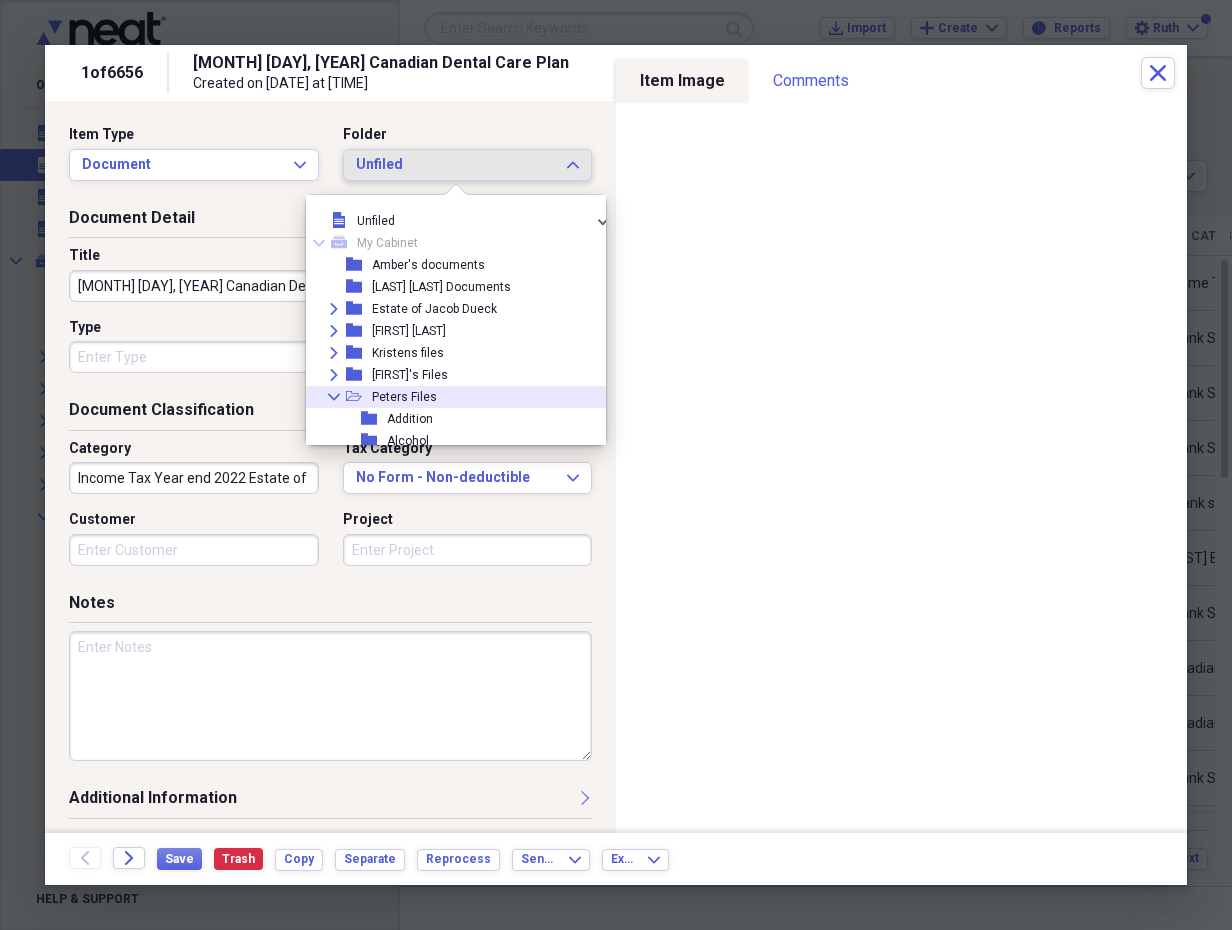 click on "Collapse" 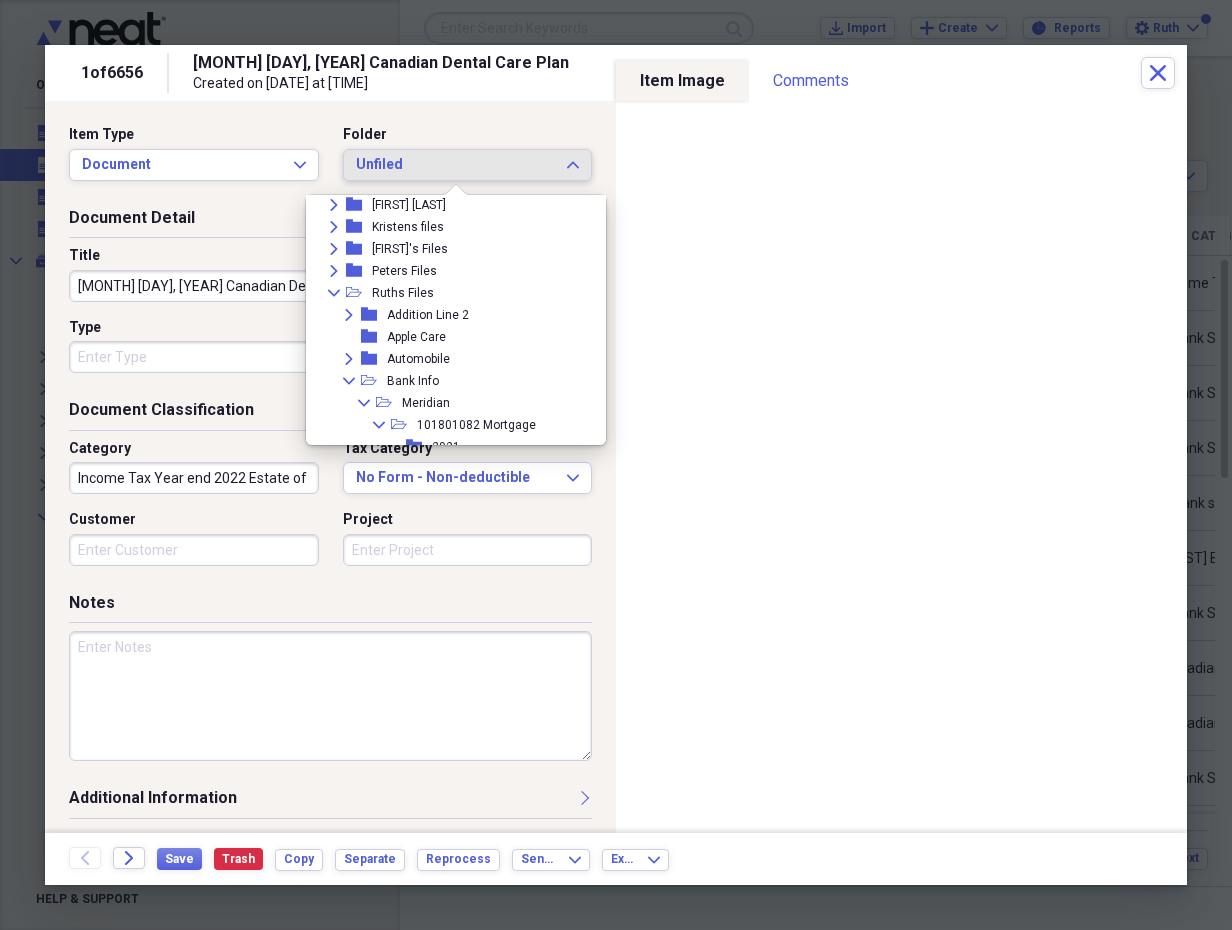 scroll, scrollTop: 148, scrollLeft: 0, axis: vertical 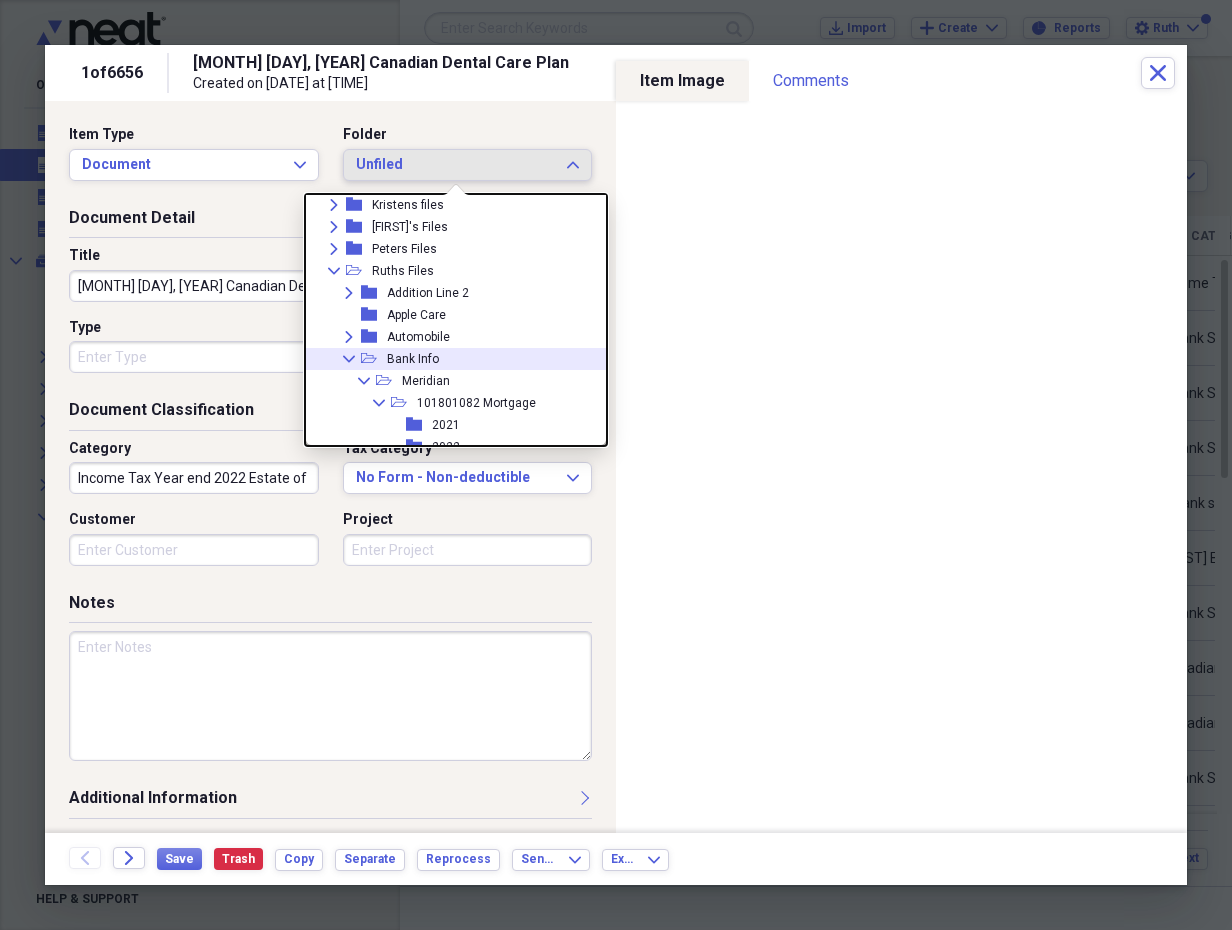 click on "Collapse" 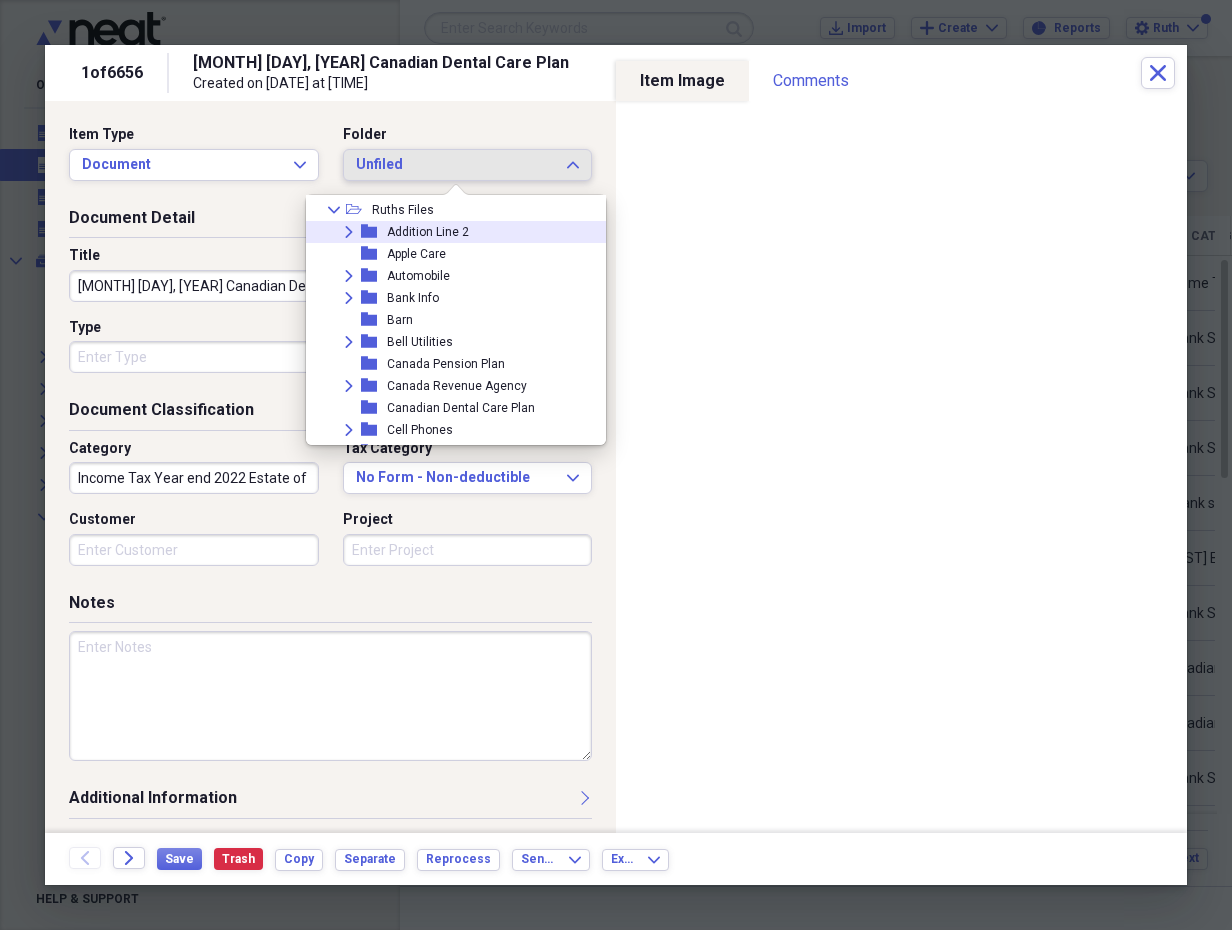 scroll, scrollTop: 227, scrollLeft: 0, axis: vertical 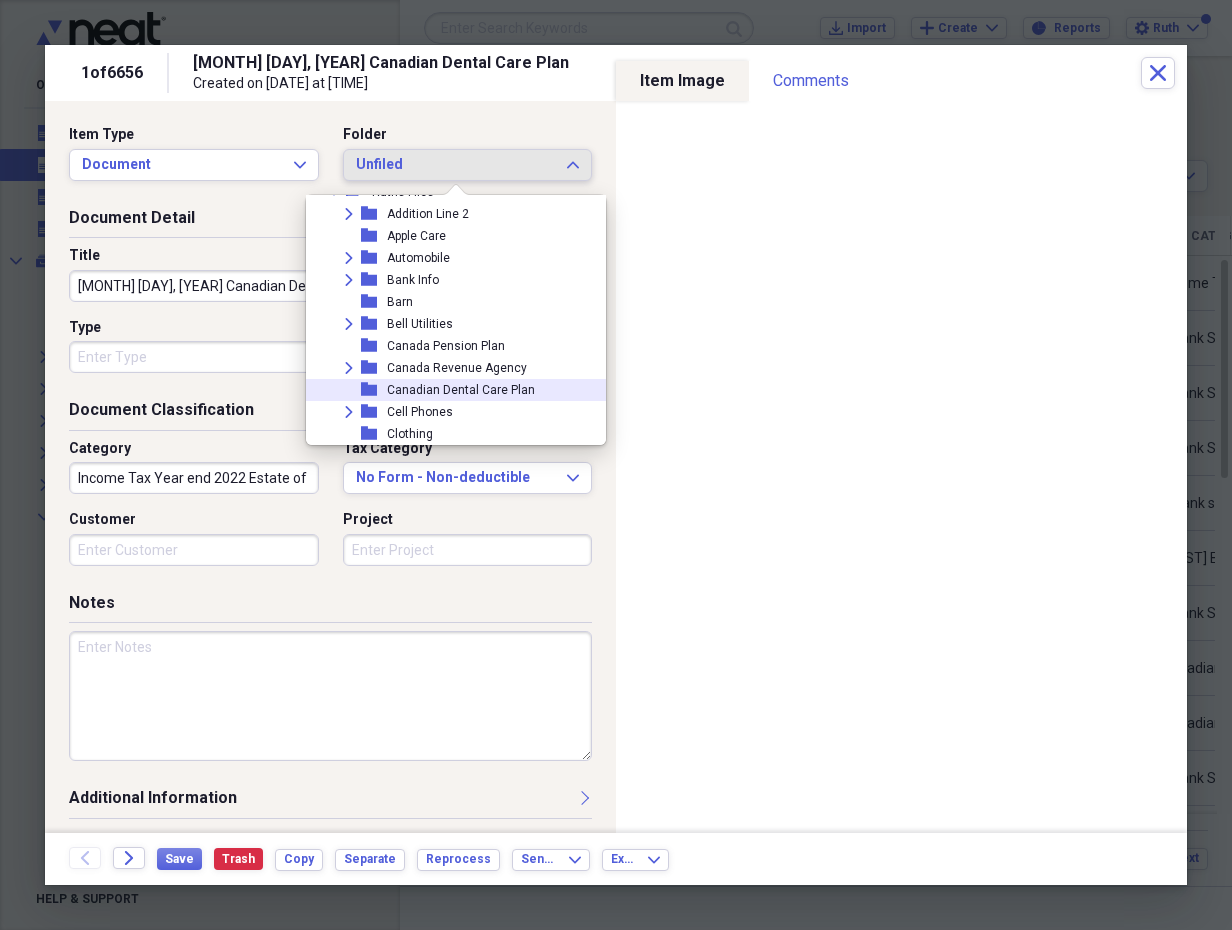 click on "Canadian Dental Care Plan" at bounding box center [461, 390] 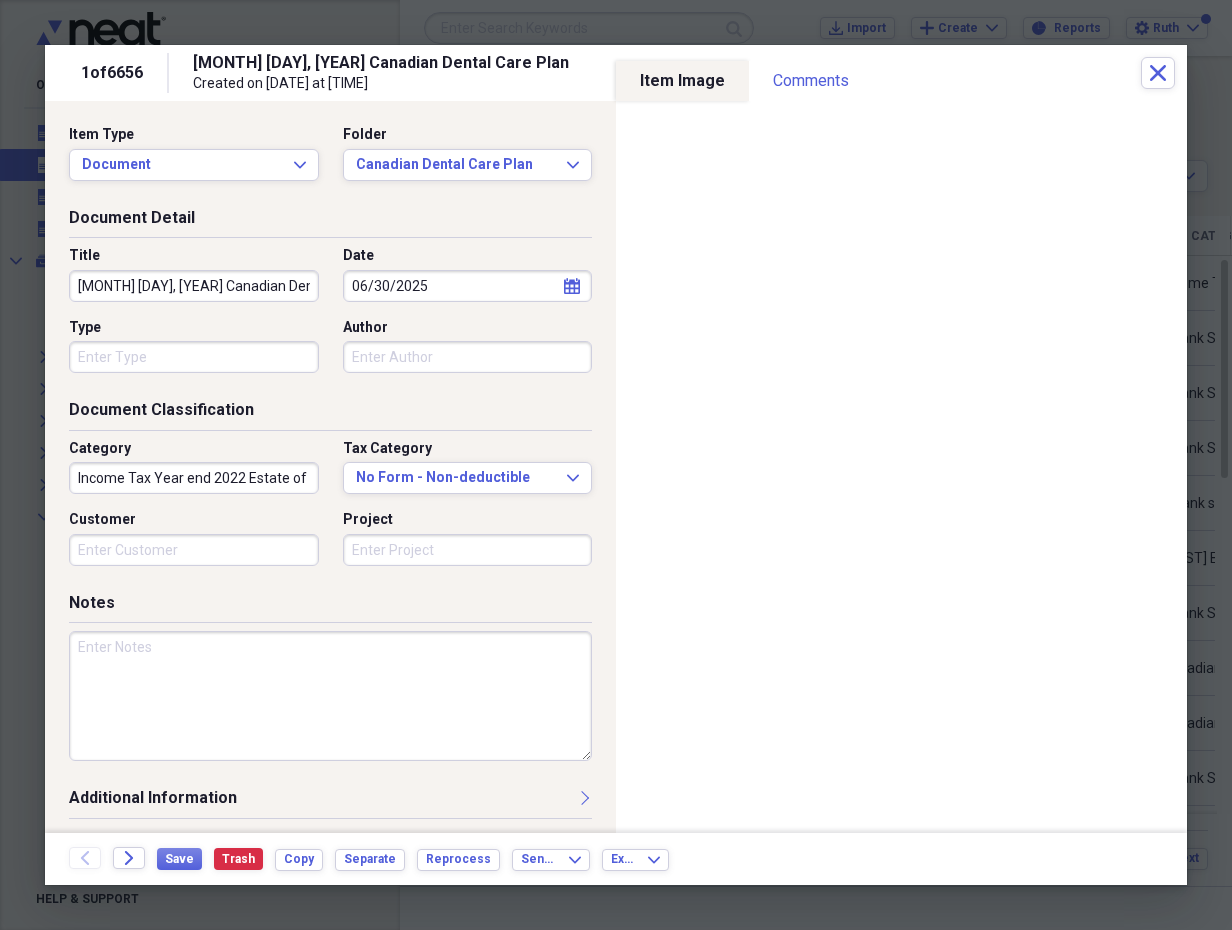 click 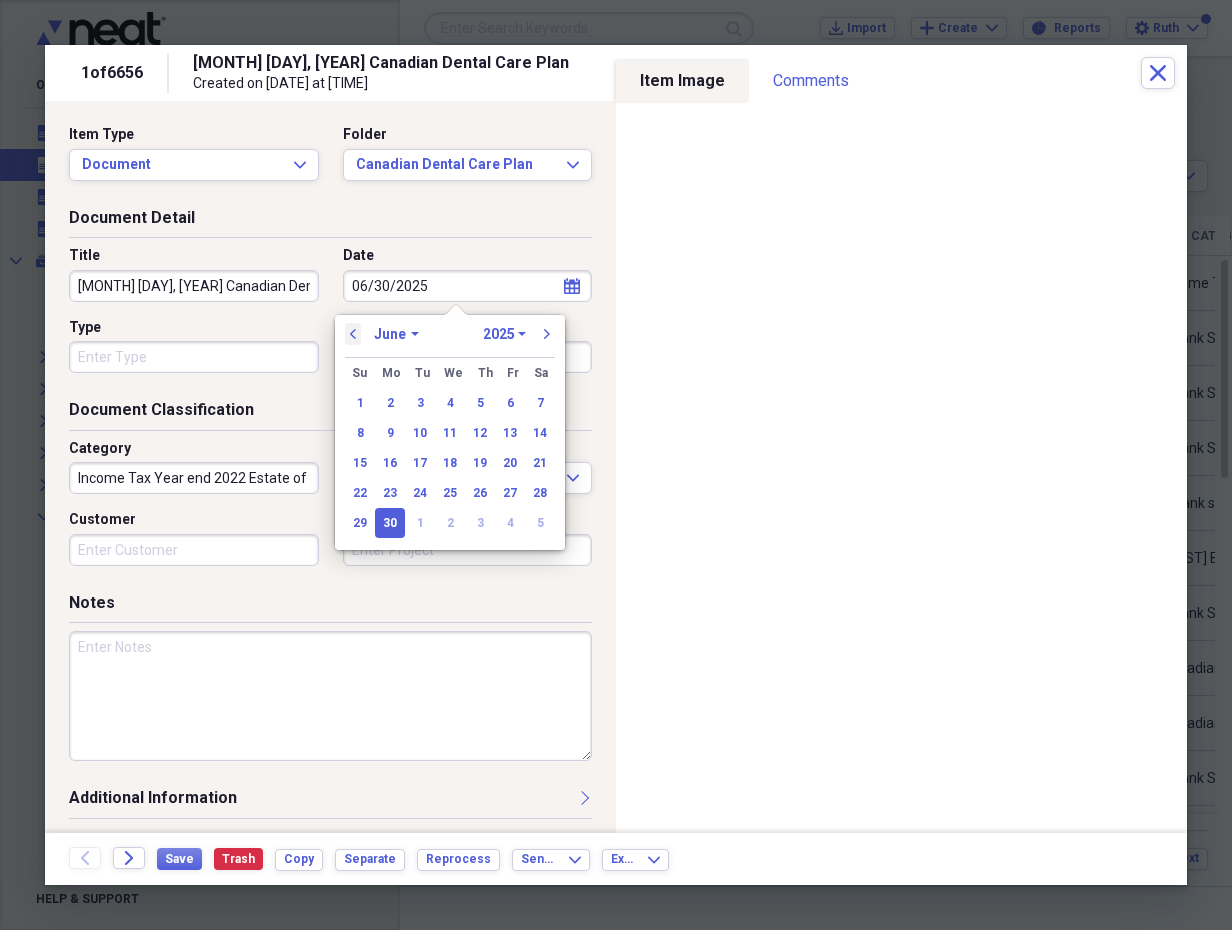 click on "previous" at bounding box center (353, 334) 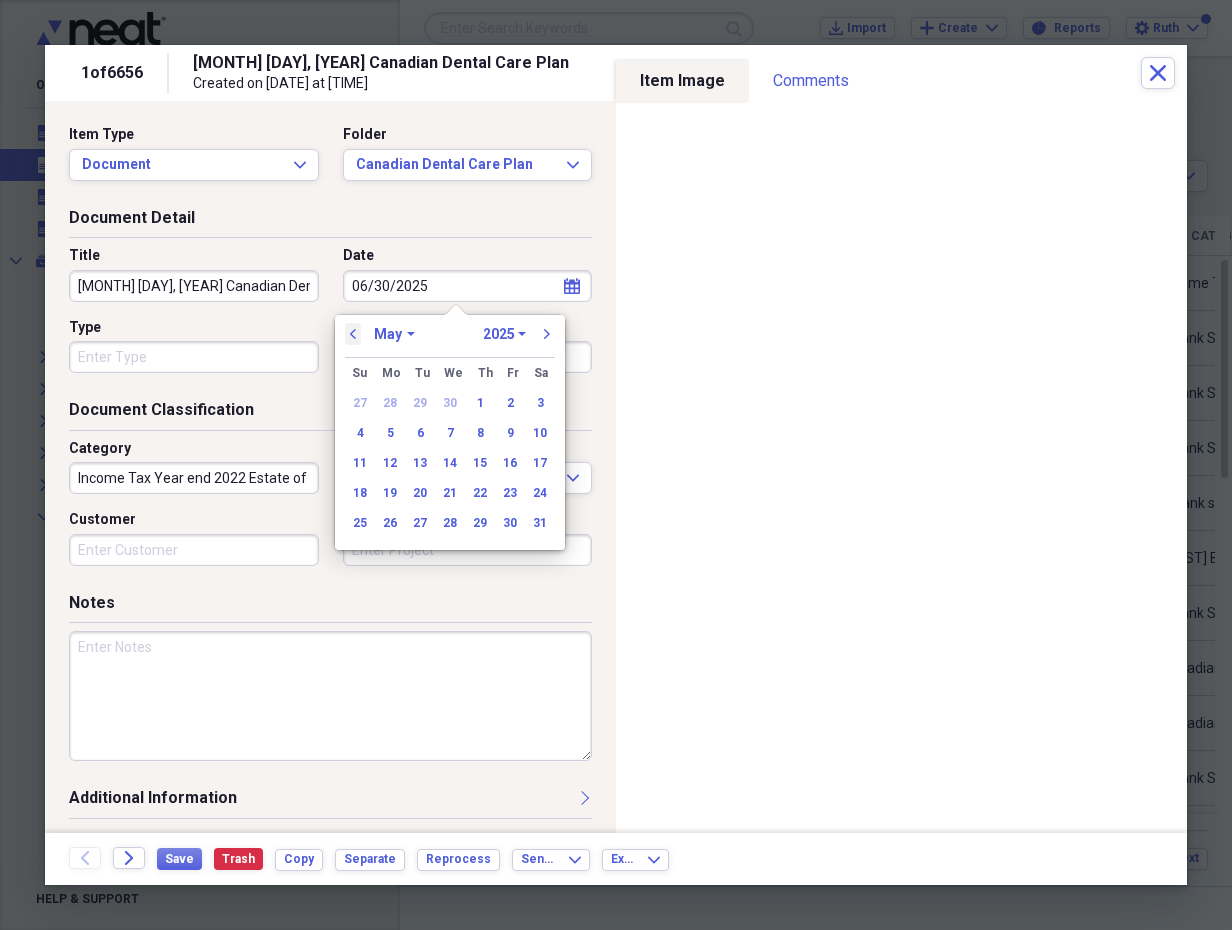 click on "previous" at bounding box center (353, 334) 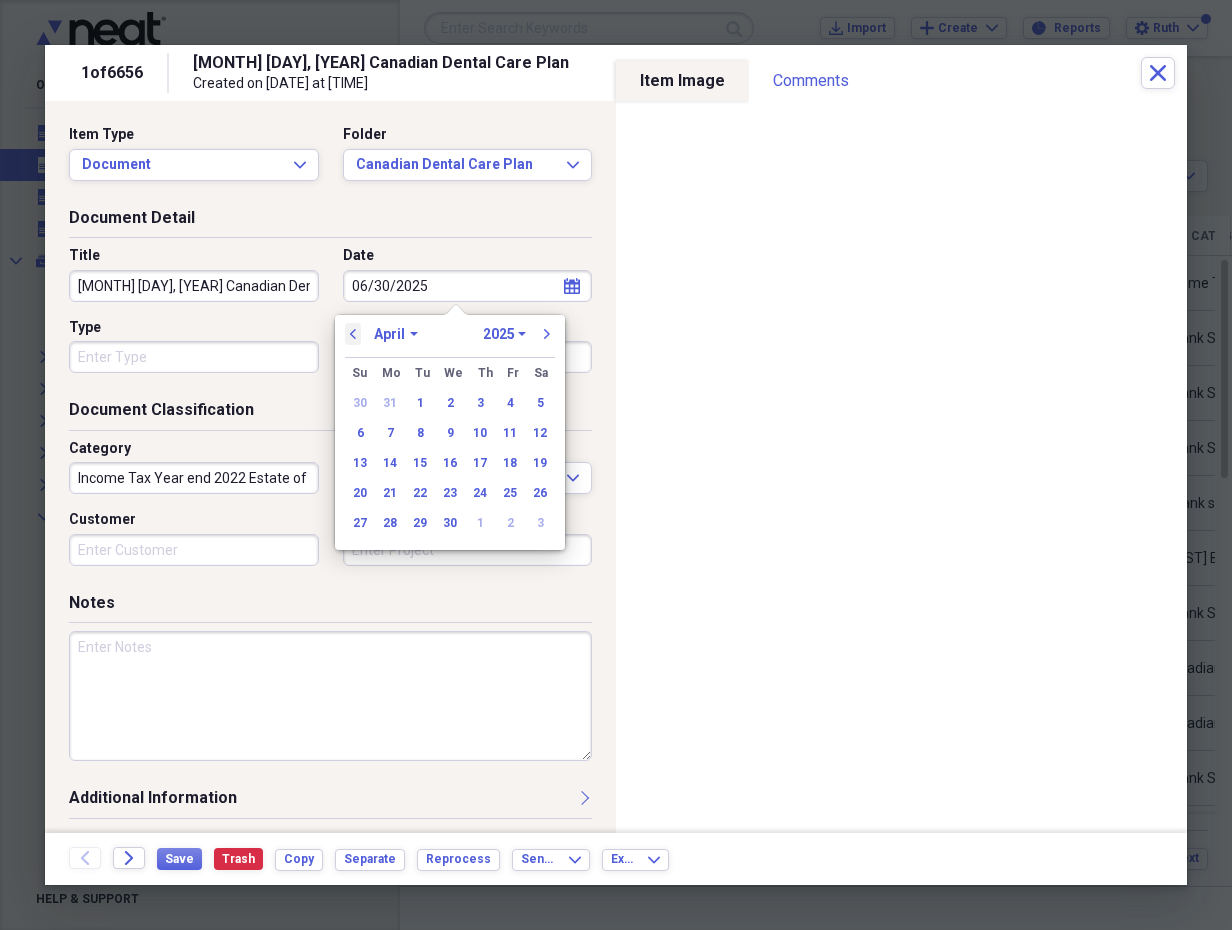 click on "previous" at bounding box center [353, 334] 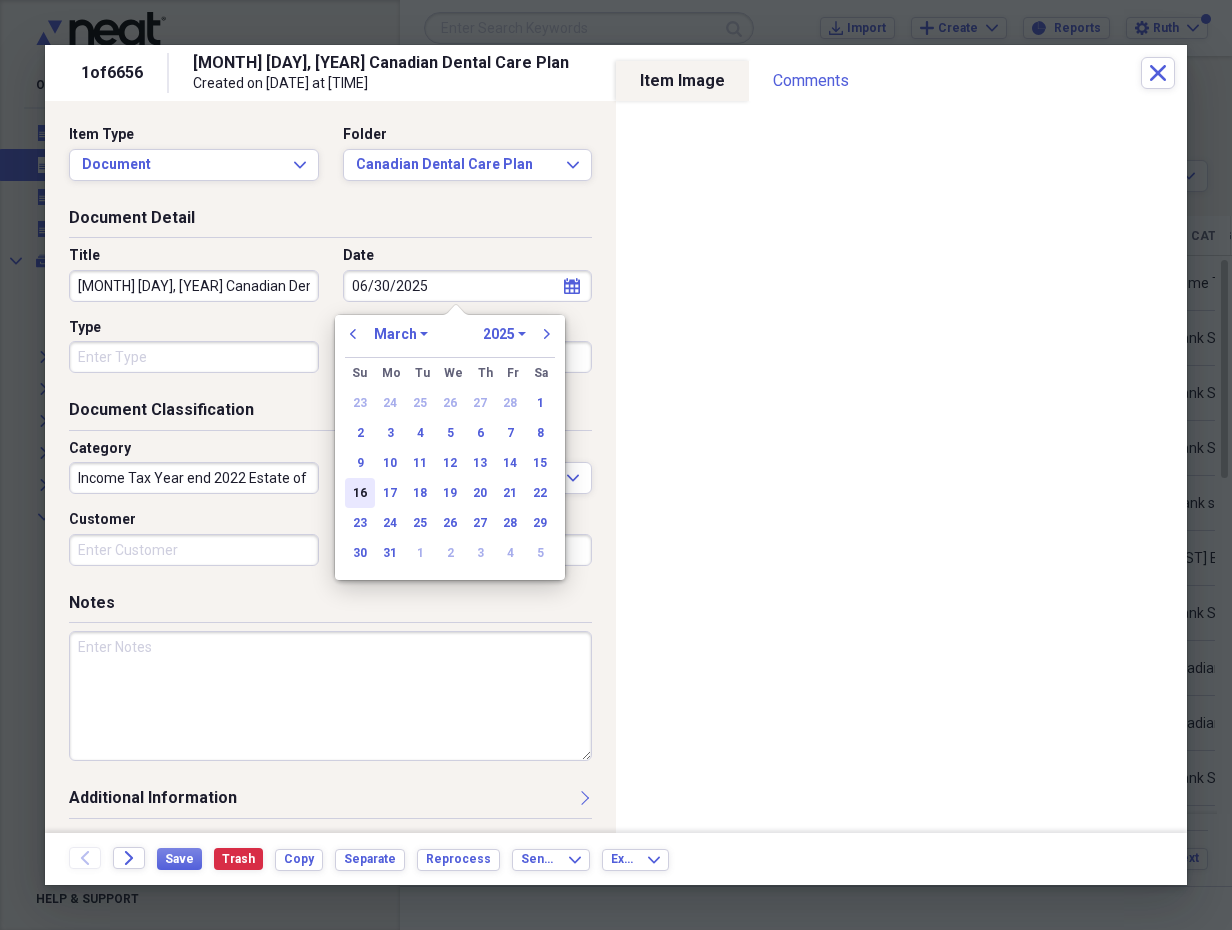 click on "16" at bounding box center [360, 493] 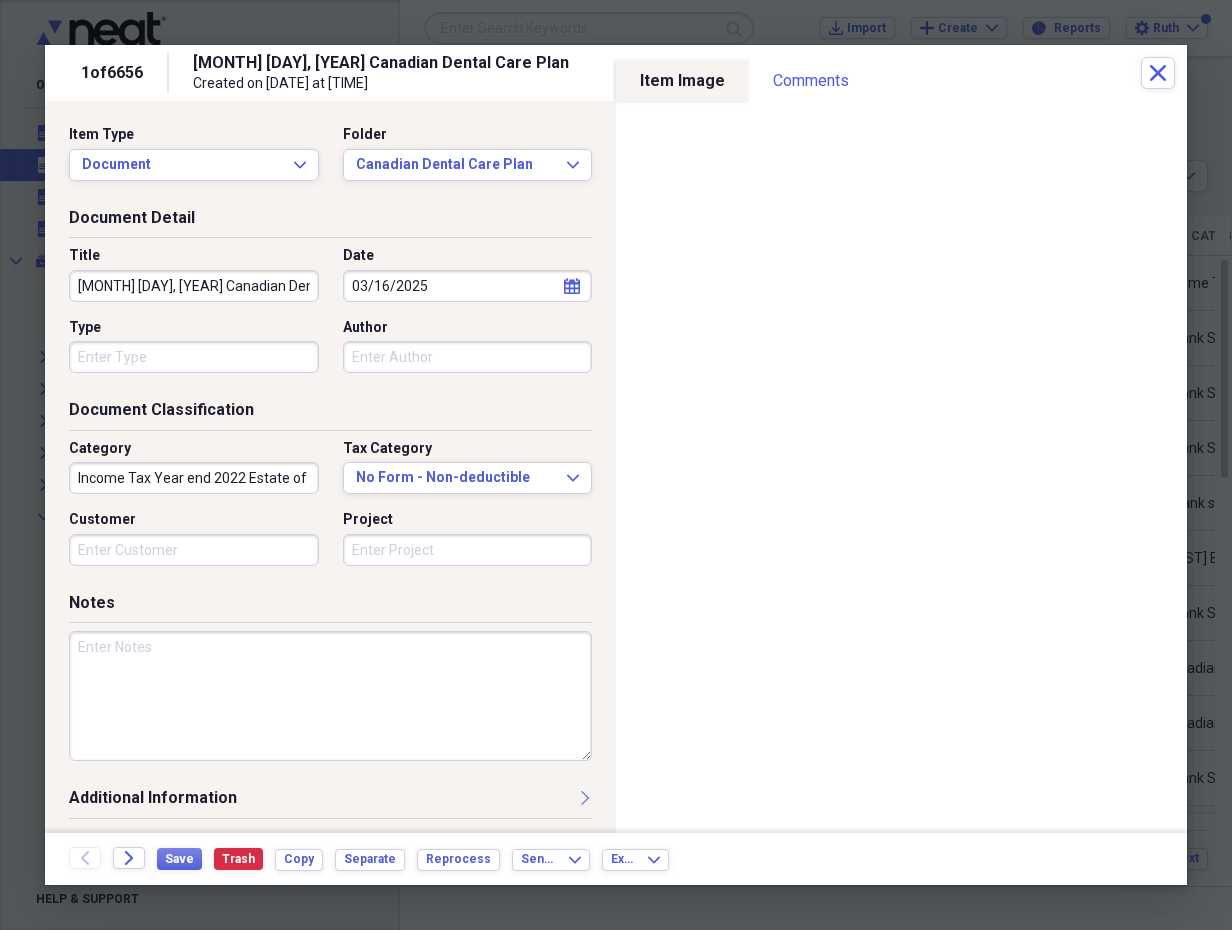 drag, startPoint x: 124, startPoint y: 278, endPoint x: 66, endPoint y: 278, distance: 58 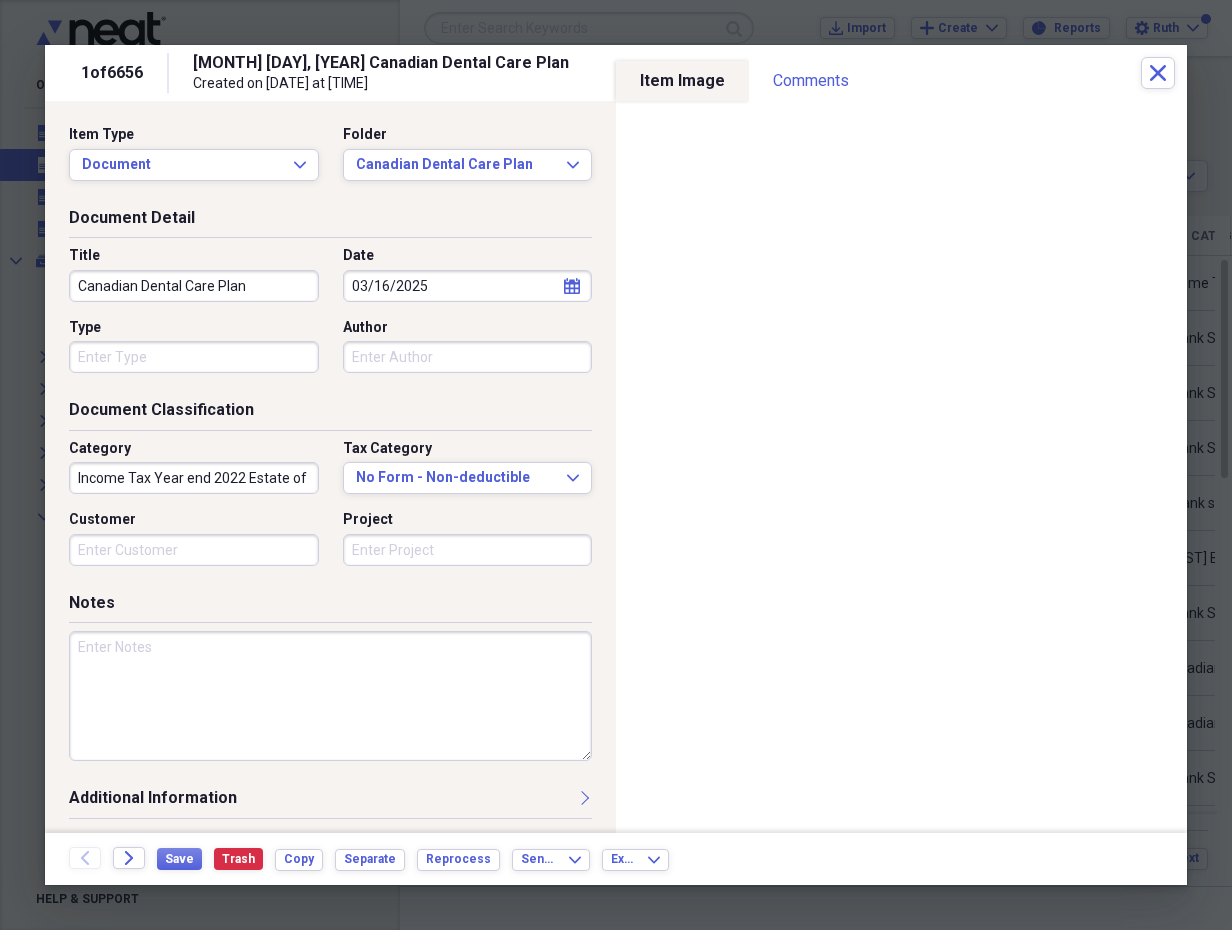 type on "Canadian Dental Care Plan" 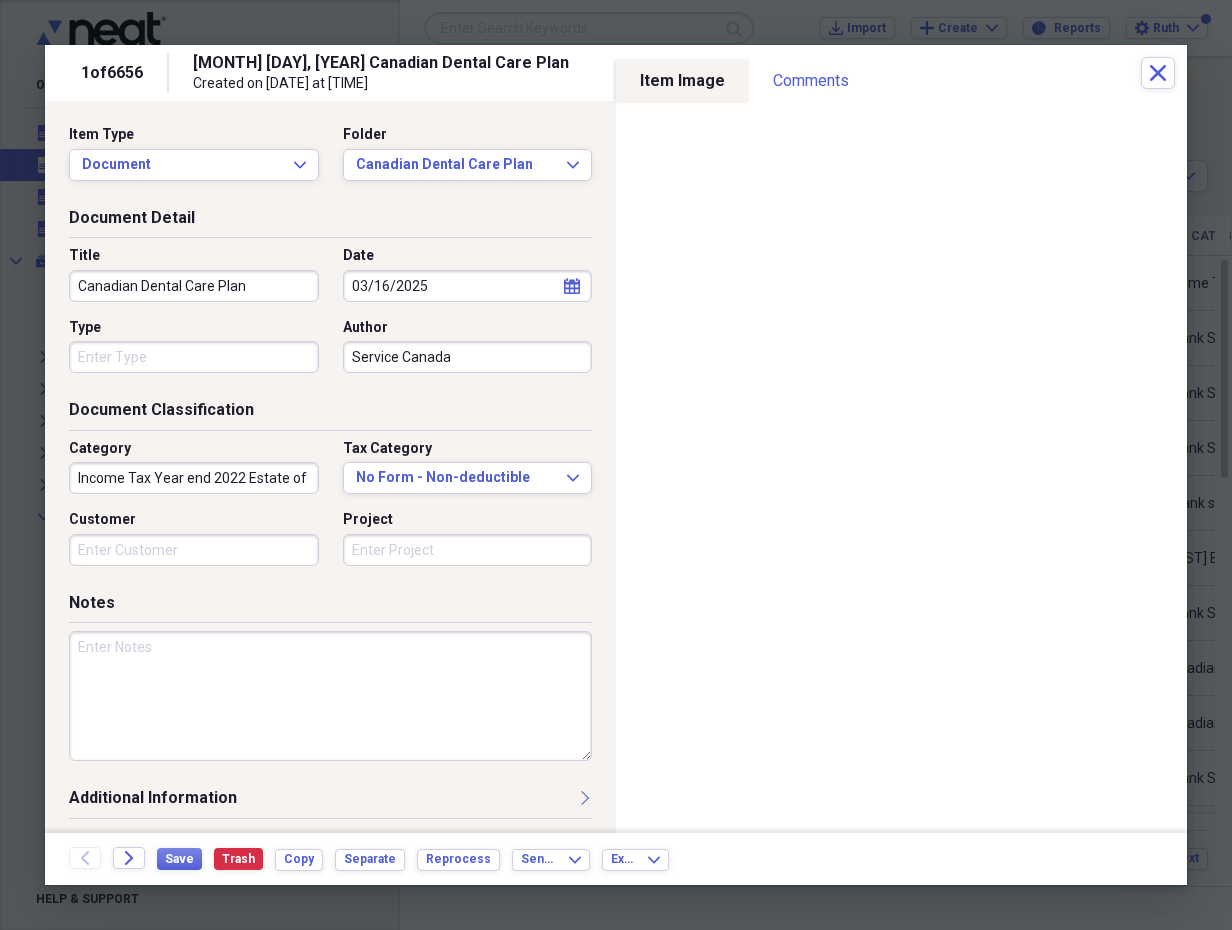 type on "Service Canada" 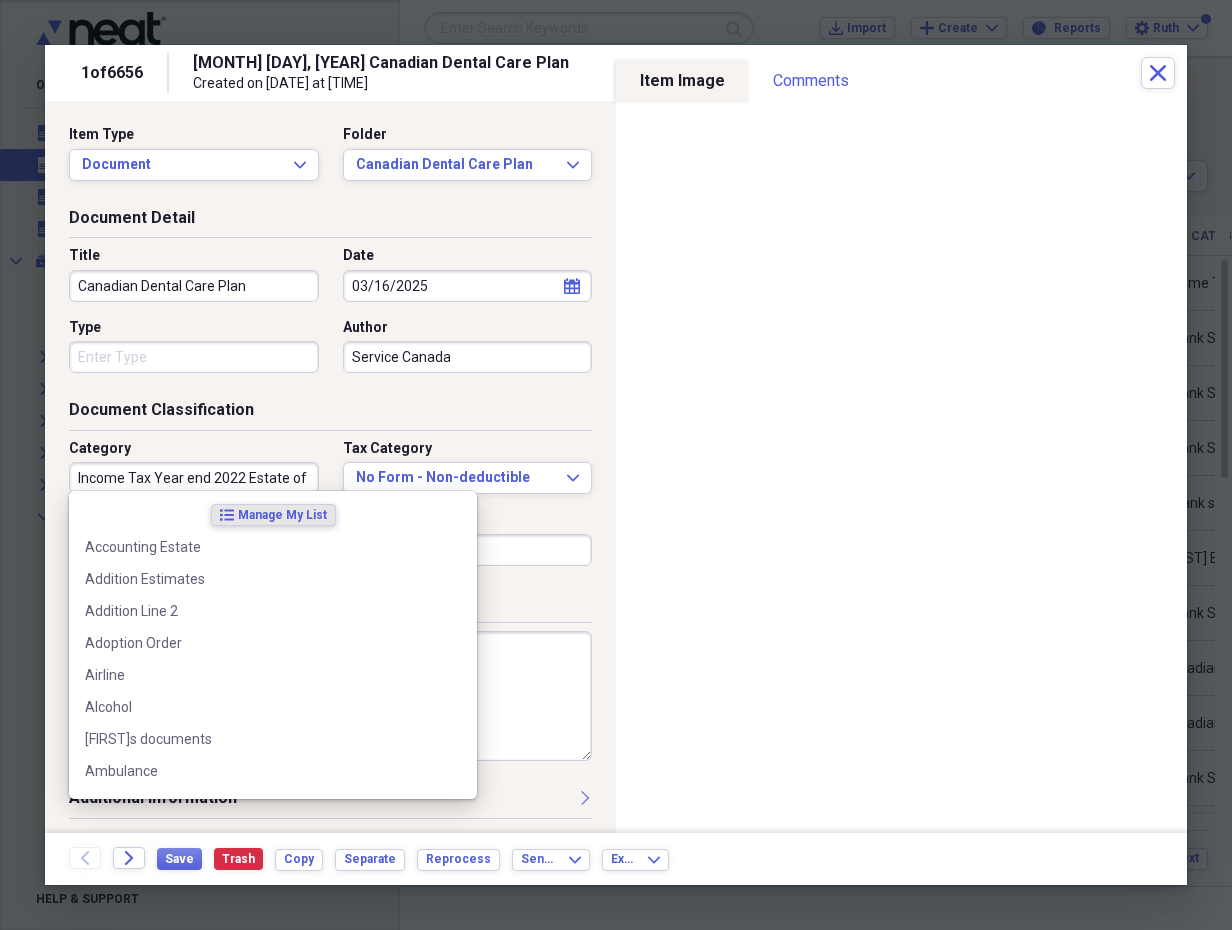 drag, startPoint x: 290, startPoint y: 477, endPoint x: 24, endPoint y: 458, distance: 266.6777 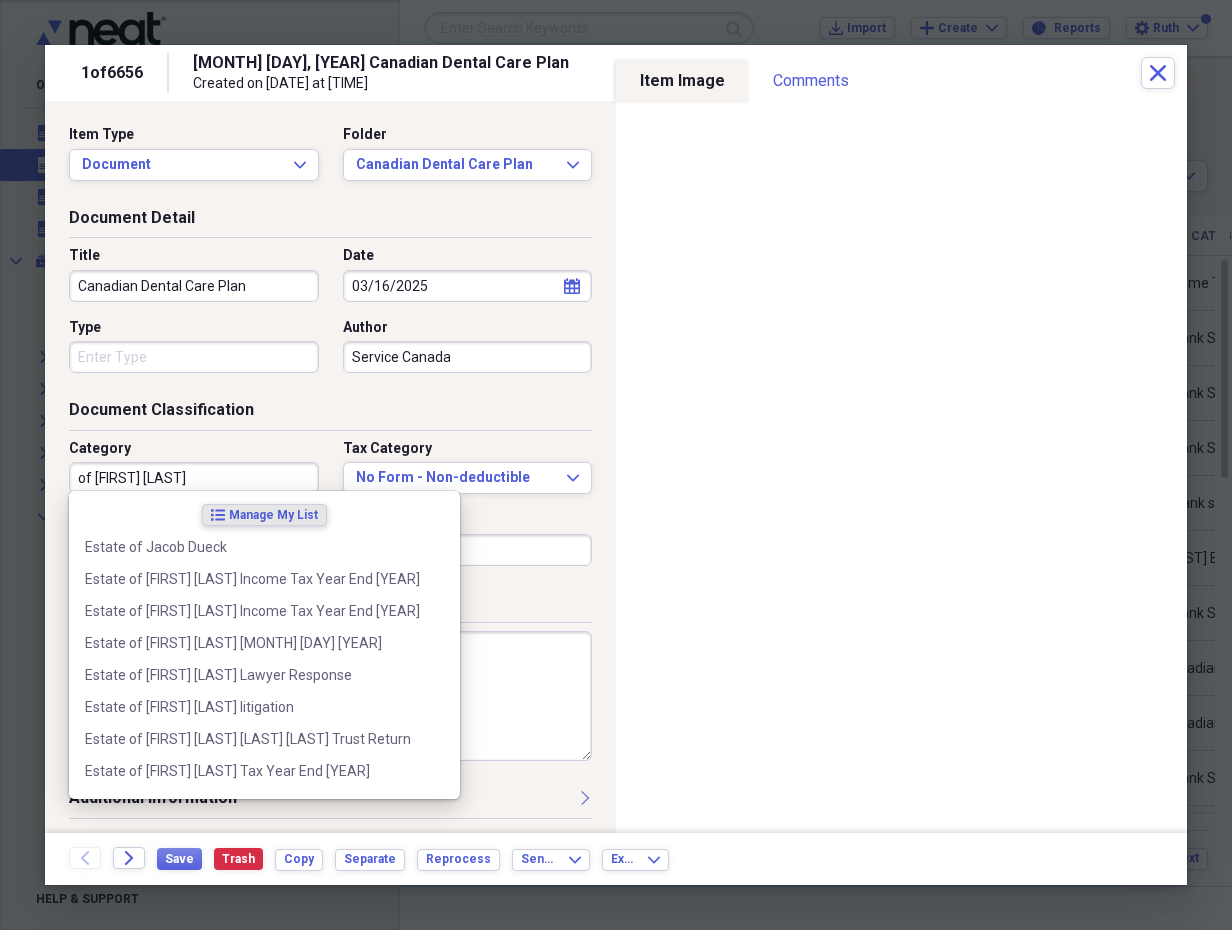 drag, startPoint x: 225, startPoint y: 470, endPoint x: 92, endPoint y: 475, distance: 133.09395 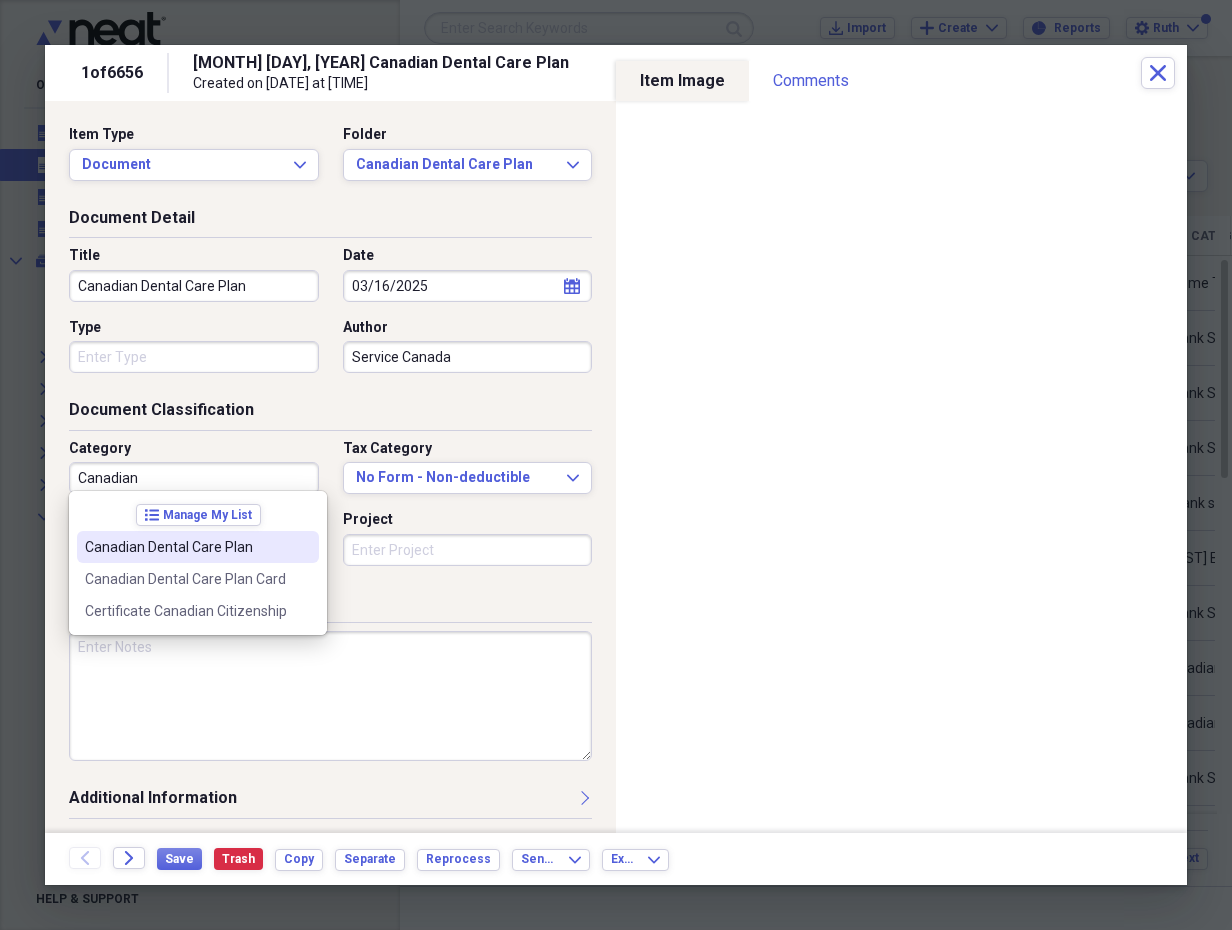 click on "Canadian Dental Care Plan" at bounding box center (186, 547) 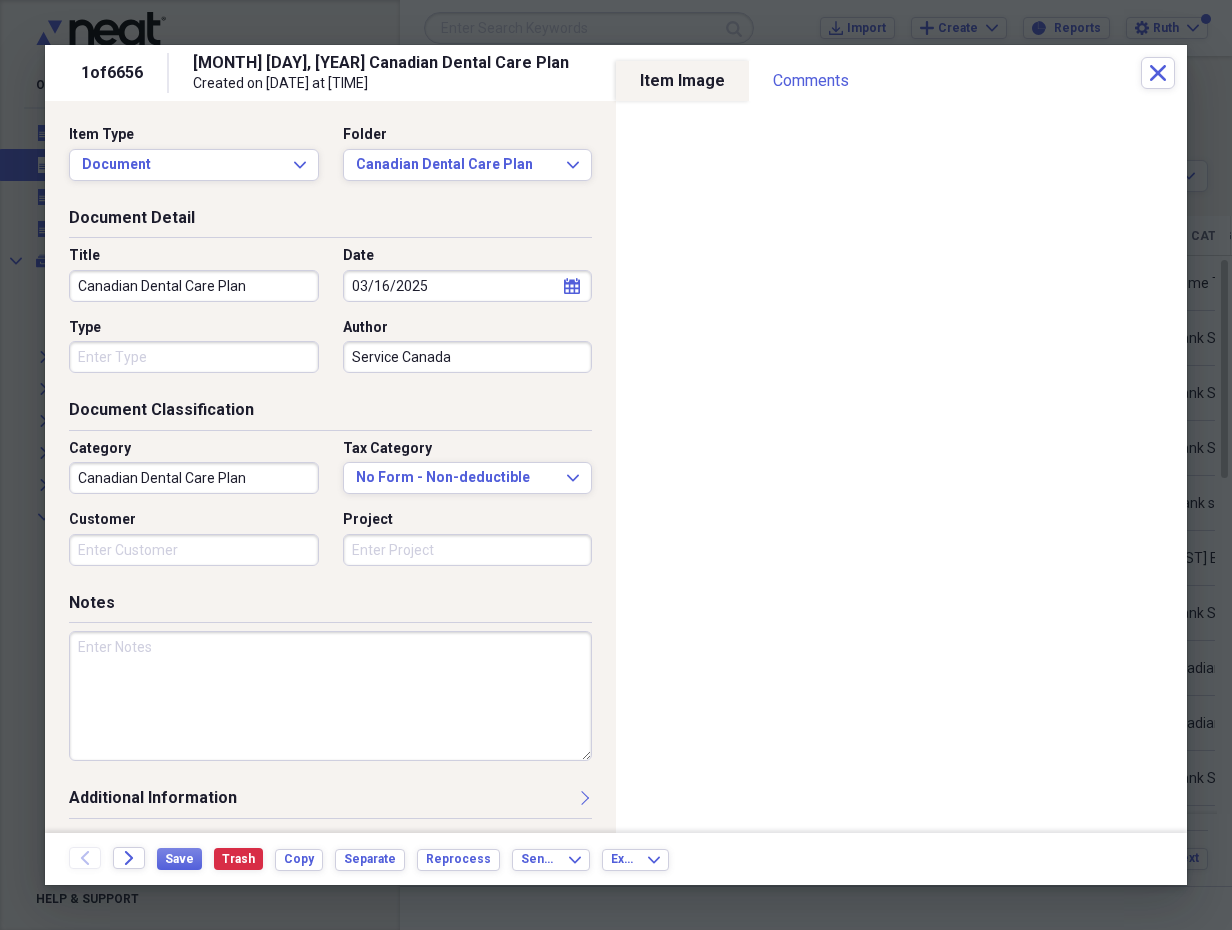 click on "Customer" at bounding box center (194, 550) 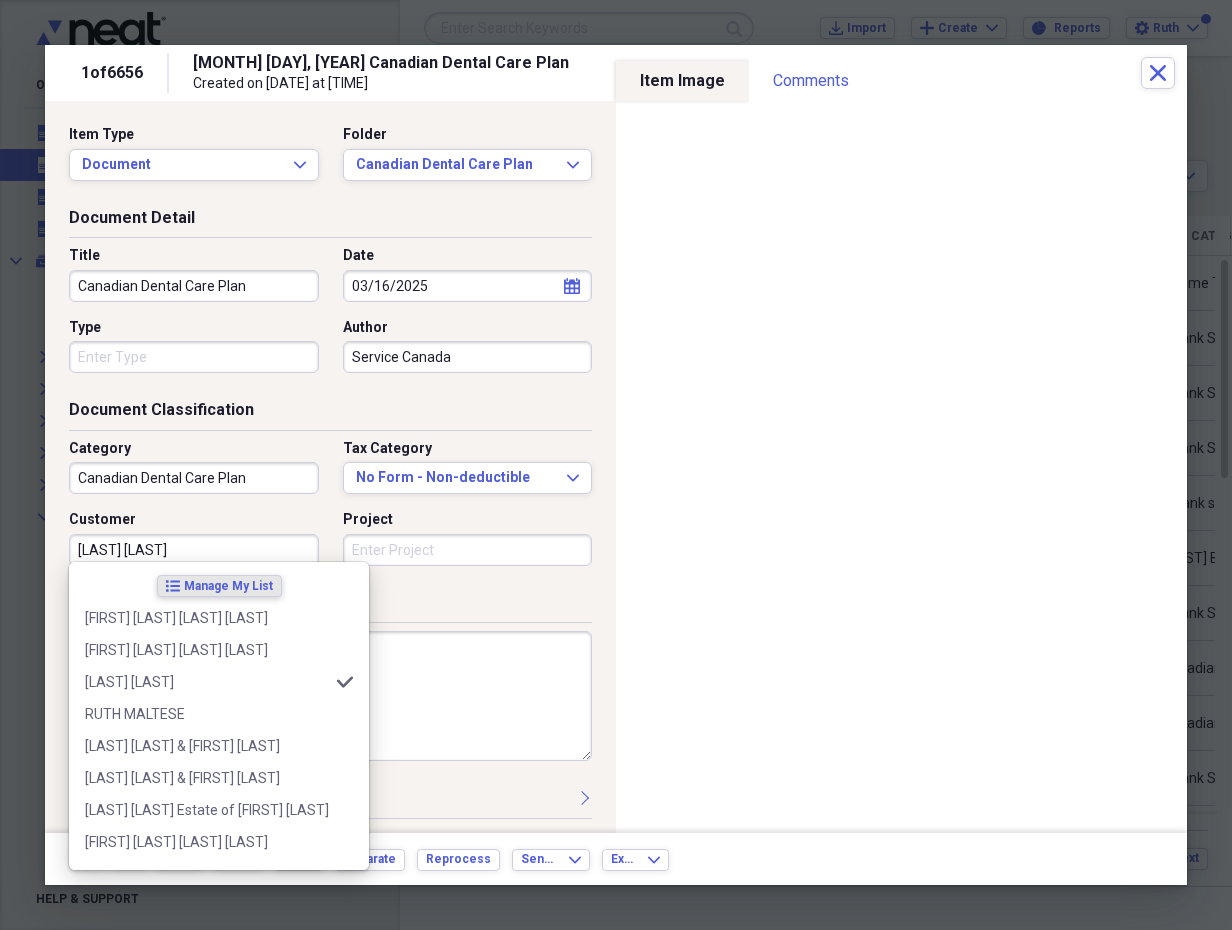 type on "[LAST] [LAST]" 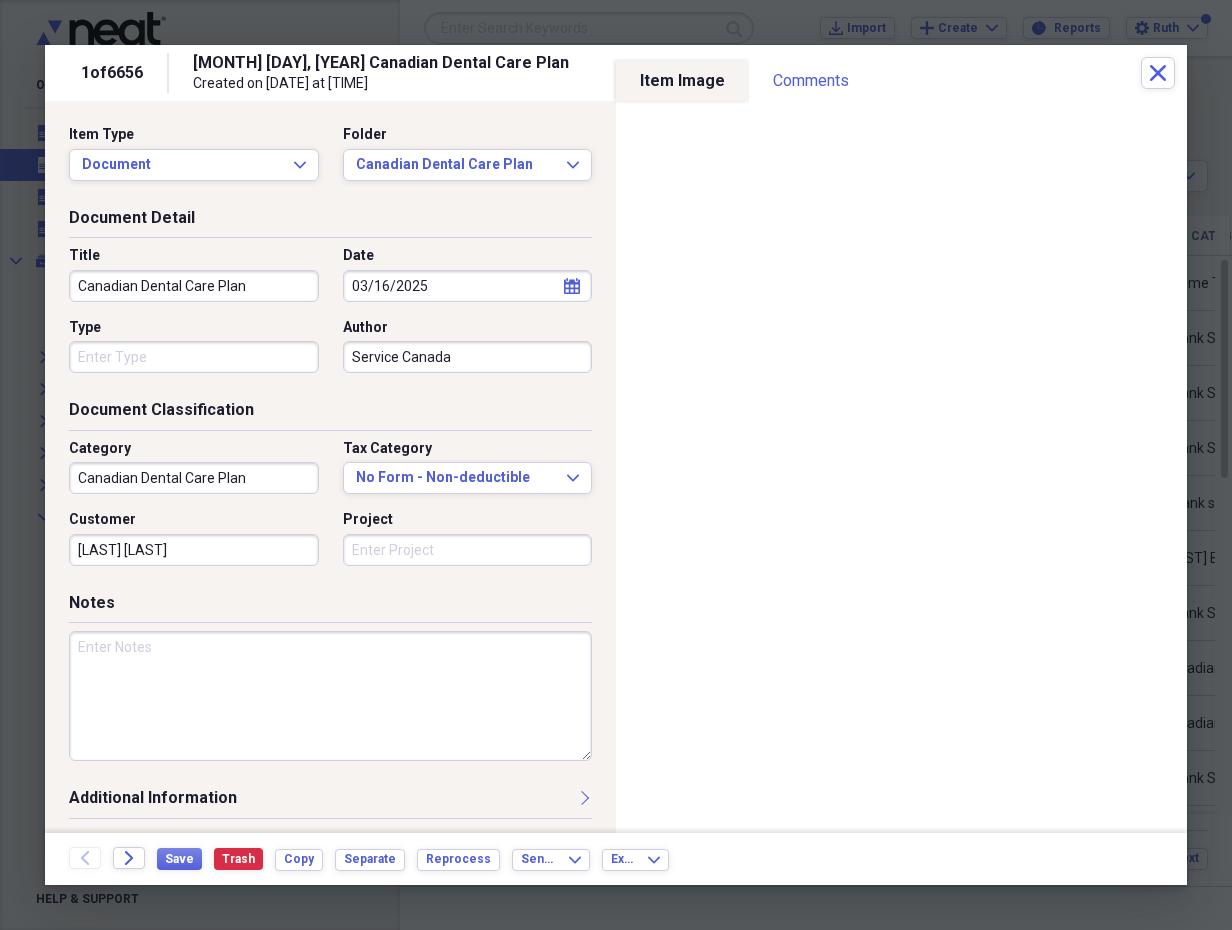 click at bounding box center [330, 696] 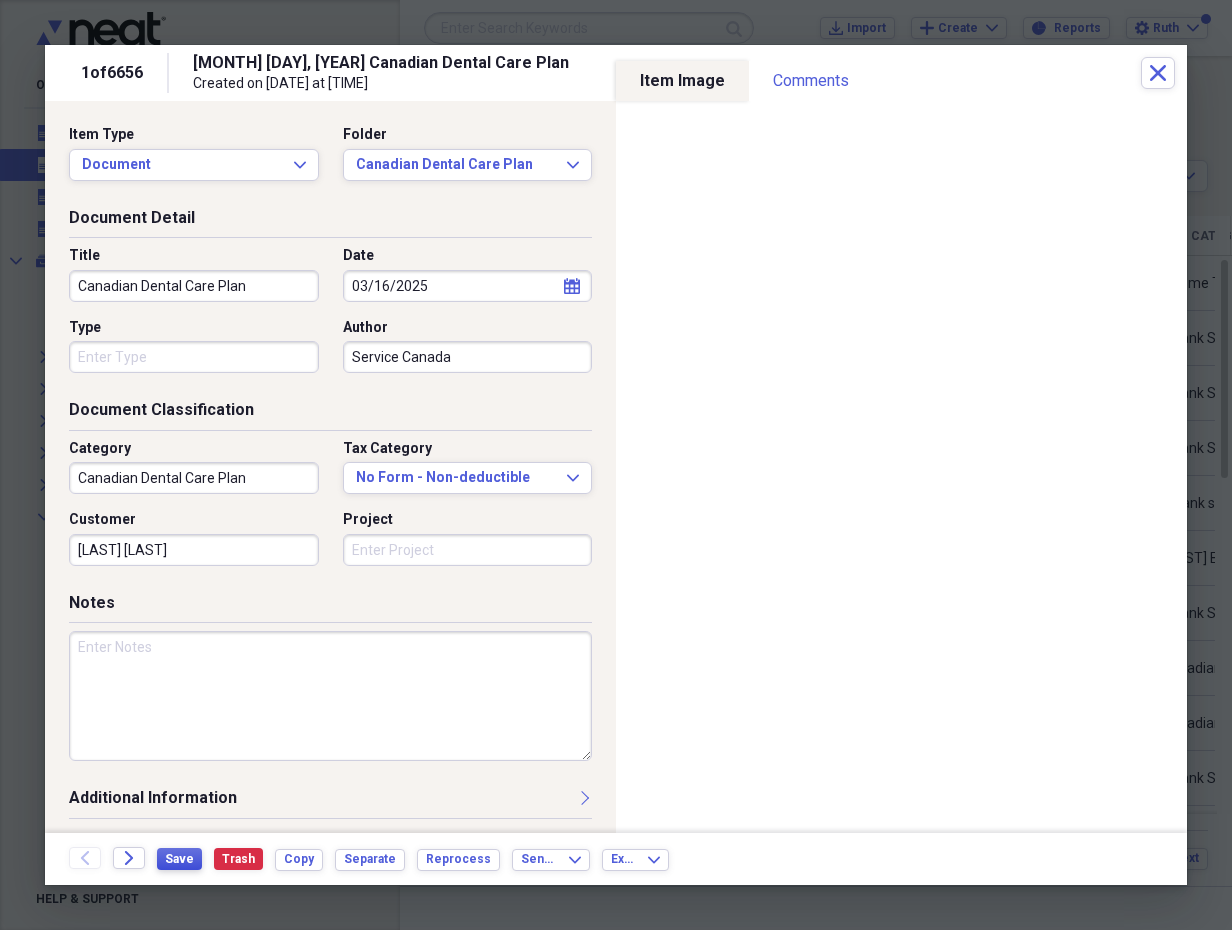 click on "Save" at bounding box center (179, 859) 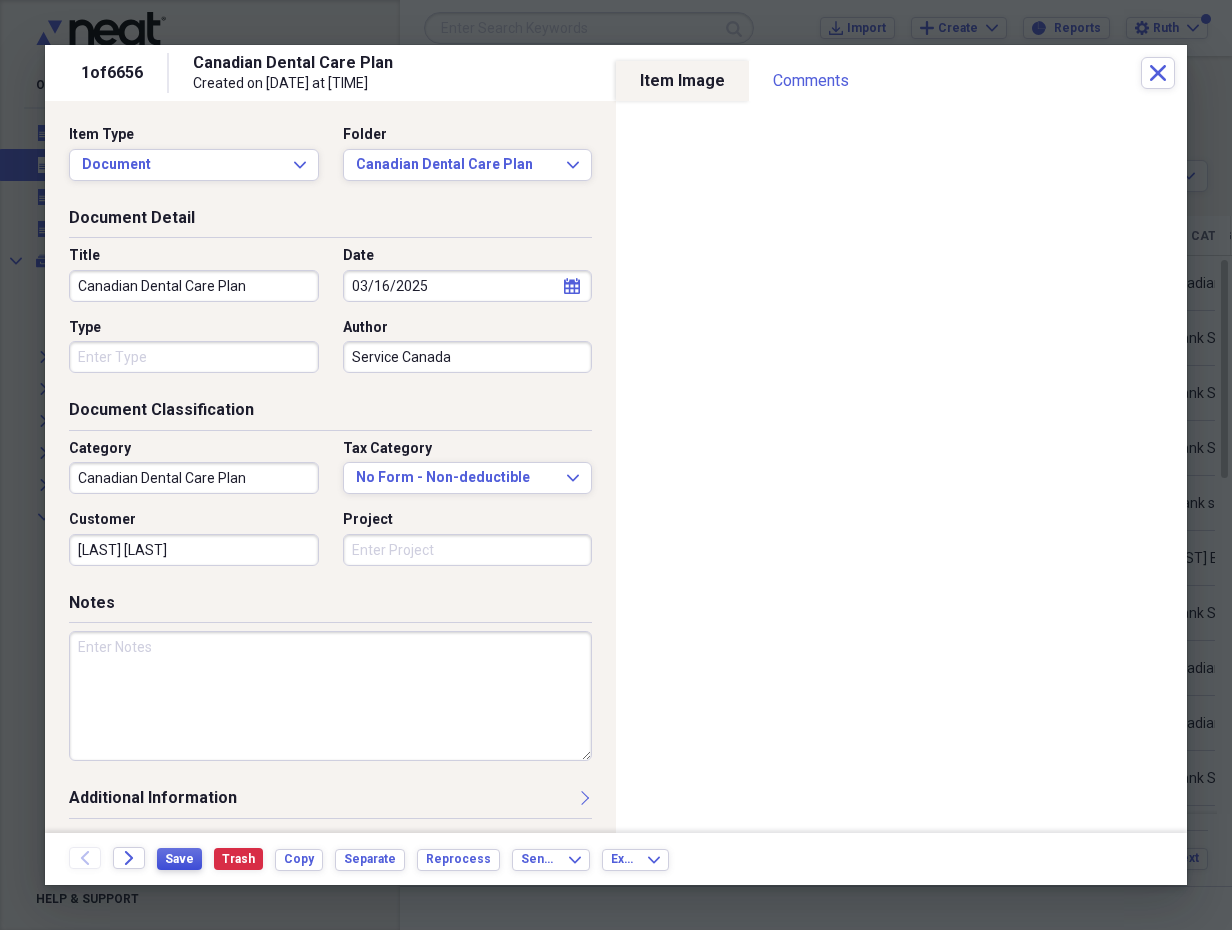click on "Save" at bounding box center [179, 859] 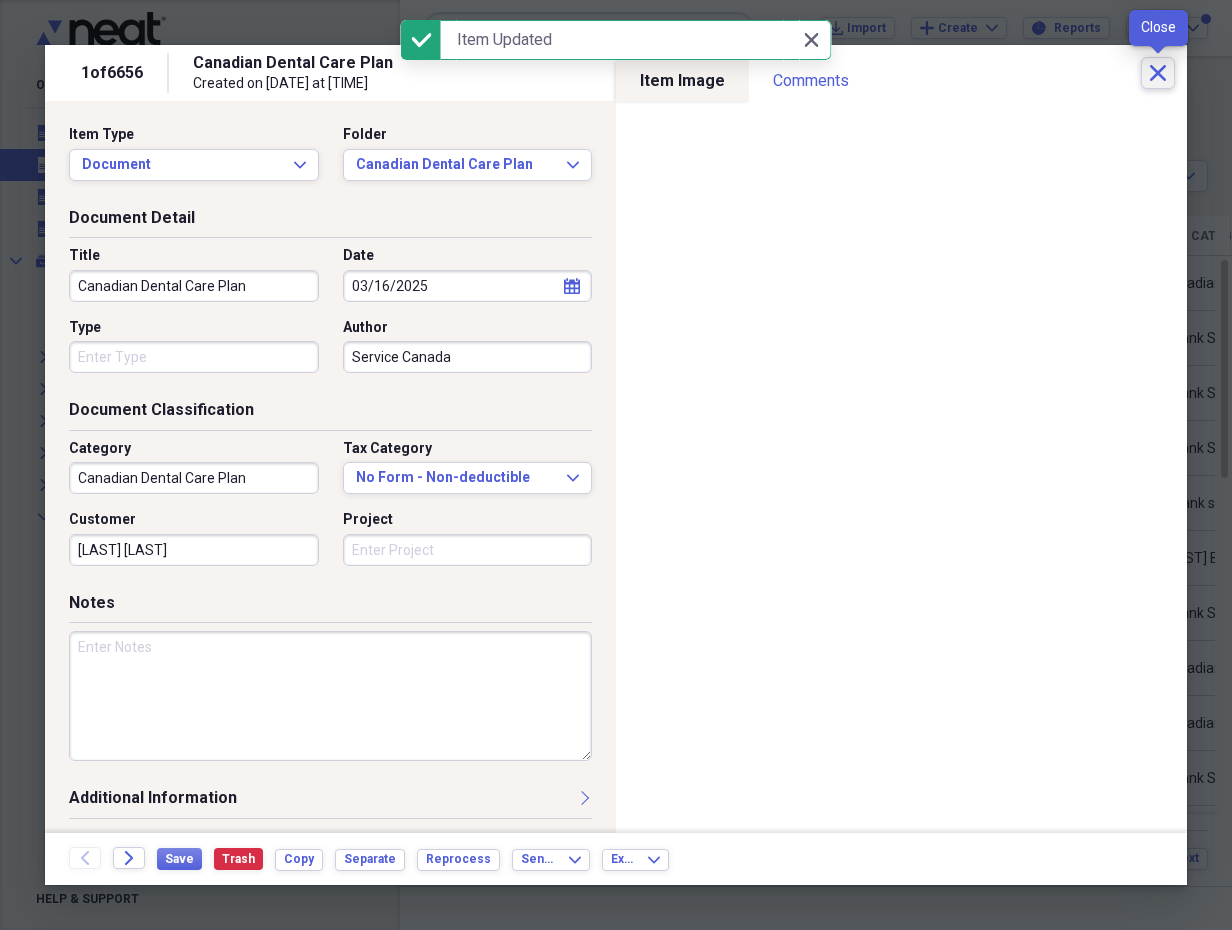 click on "Close" at bounding box center (1158, 73) 